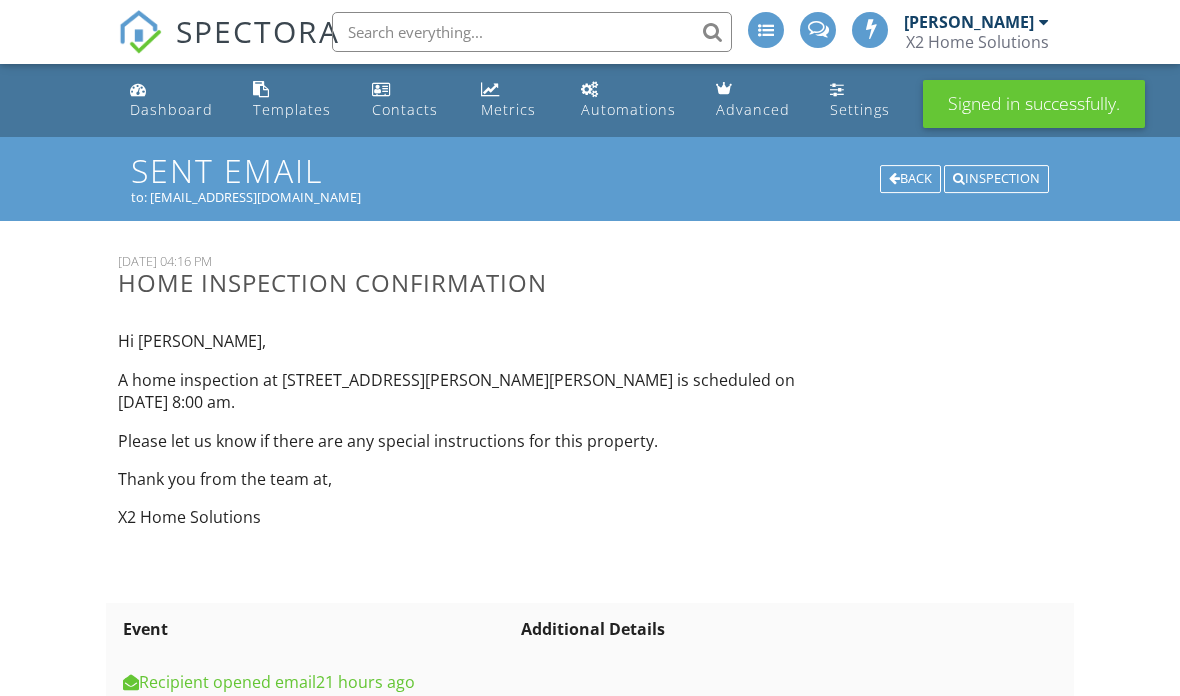 scroll, scrollTop: 0, scrollLeft: 0, axis: both 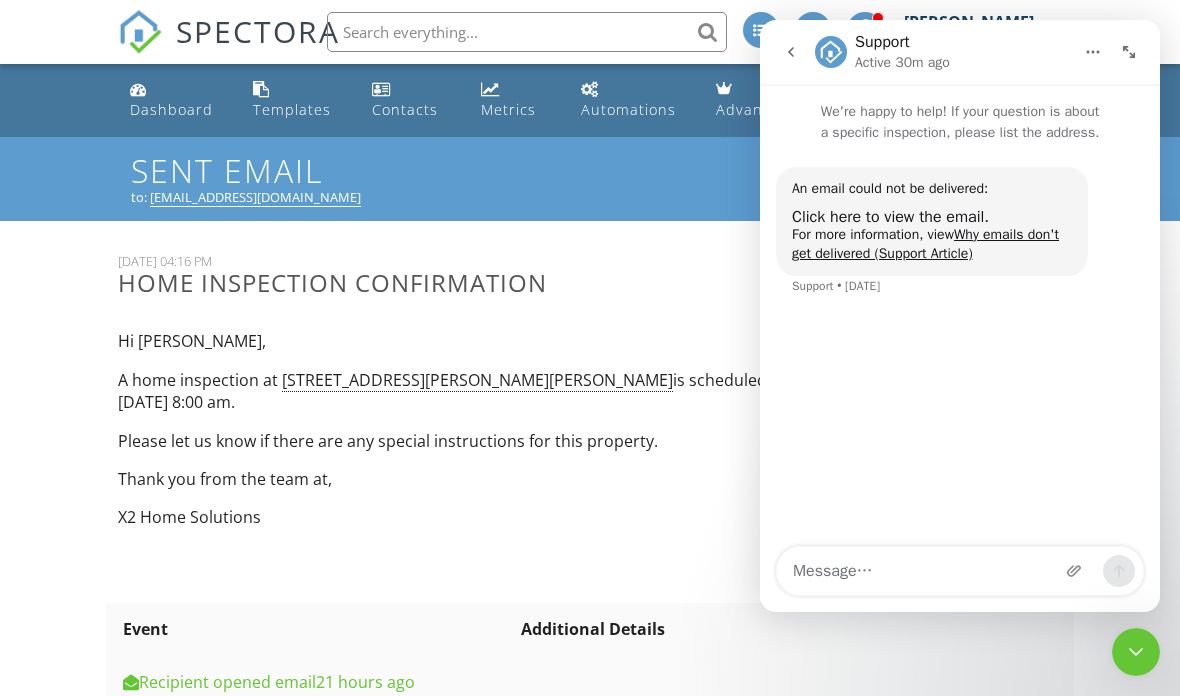 click 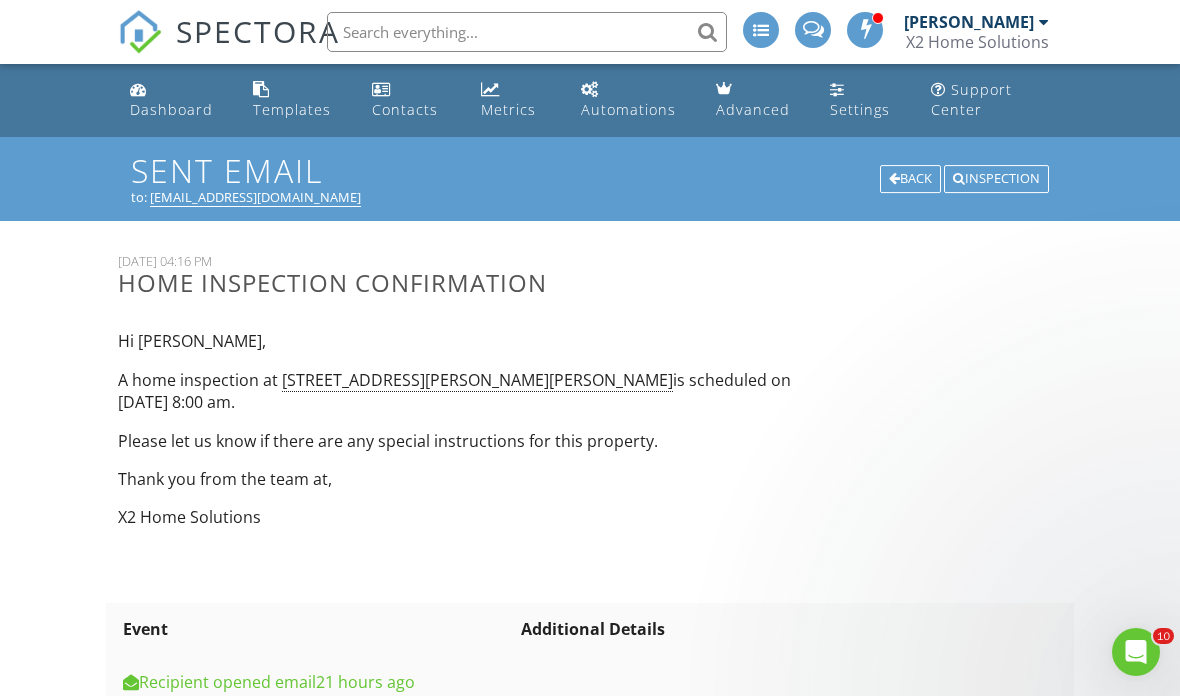 scroll, scrollTop: 0, scrollLeft: 0, axis: both 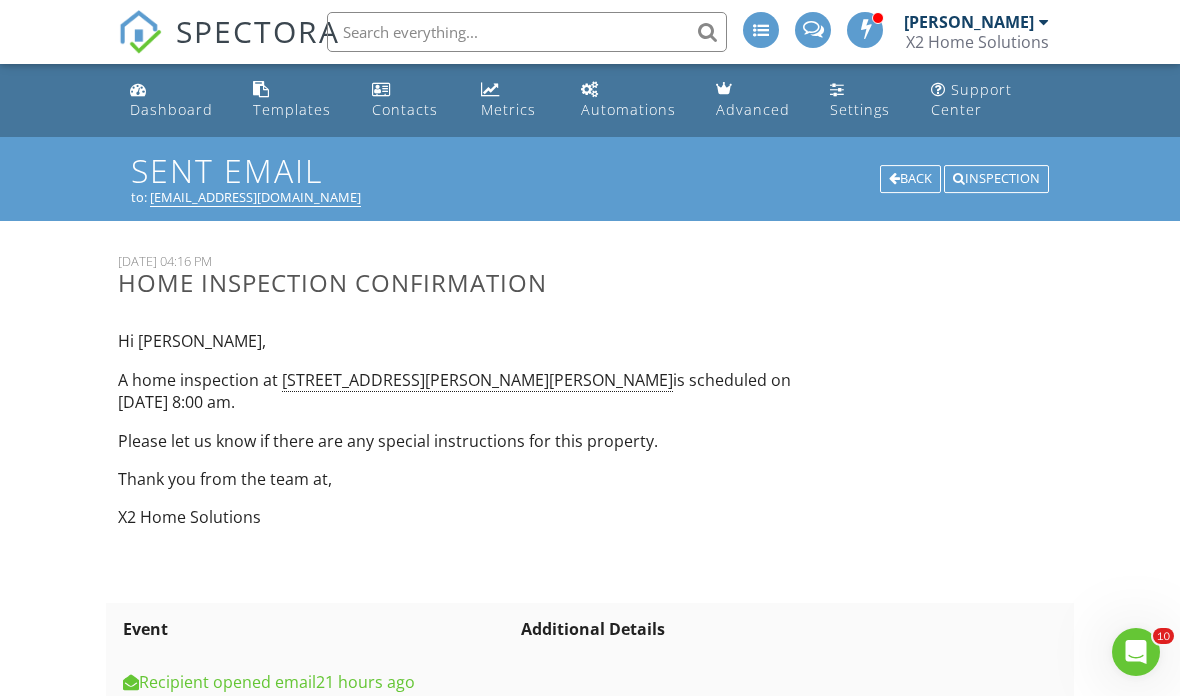 click on "[PERSON_NAME]" at bounding box center (969, 22) 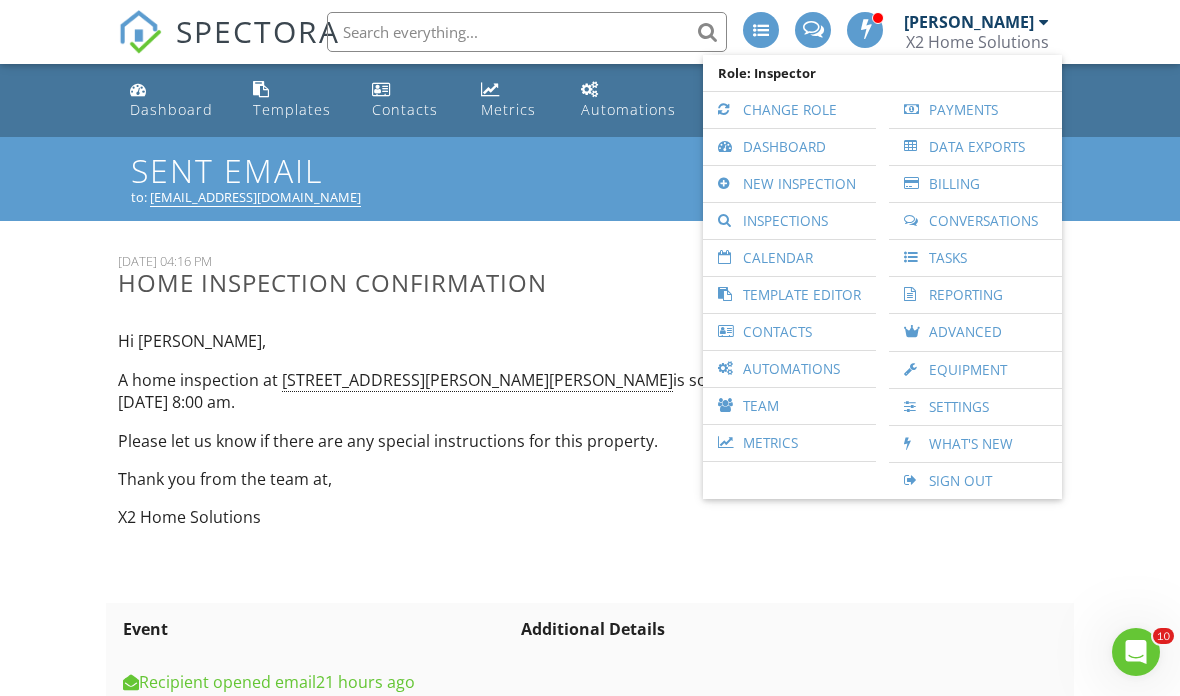 click on "Billing" at bounding box center (975, 184) 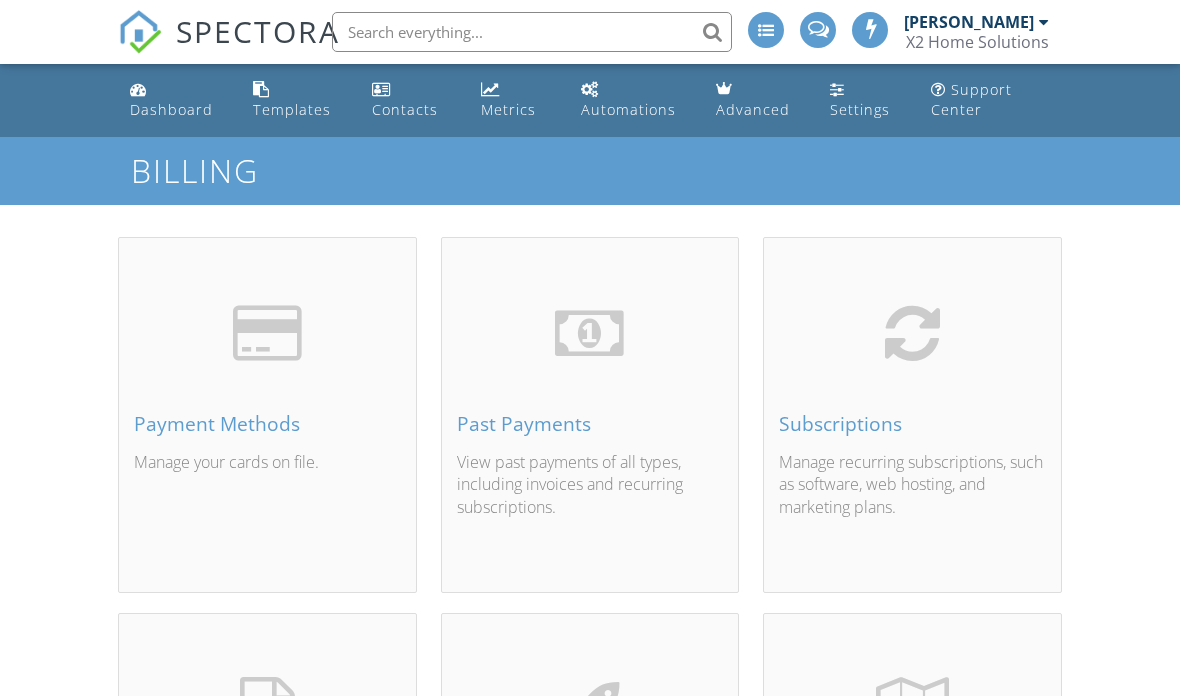scroll, scrollTop: 0, scrollLeft: 0, axis: both 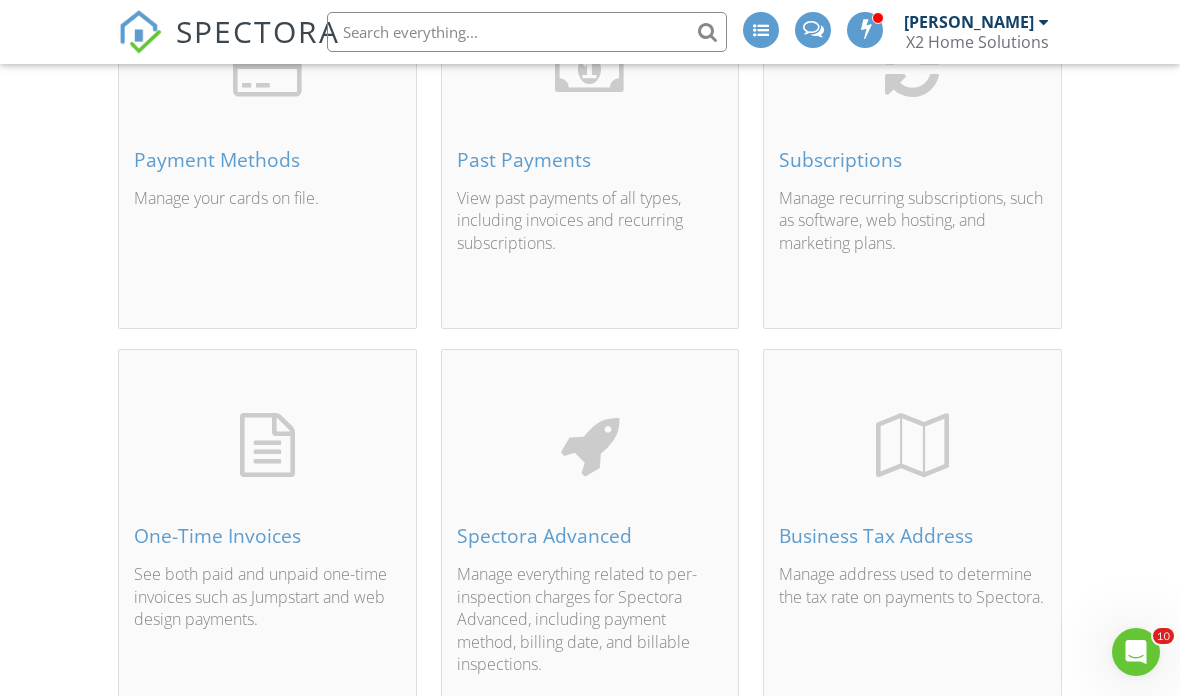 click on "Manage recurring subscriptions, such as software, web hosting, and marketing plans." at bounding box center (912, 242) 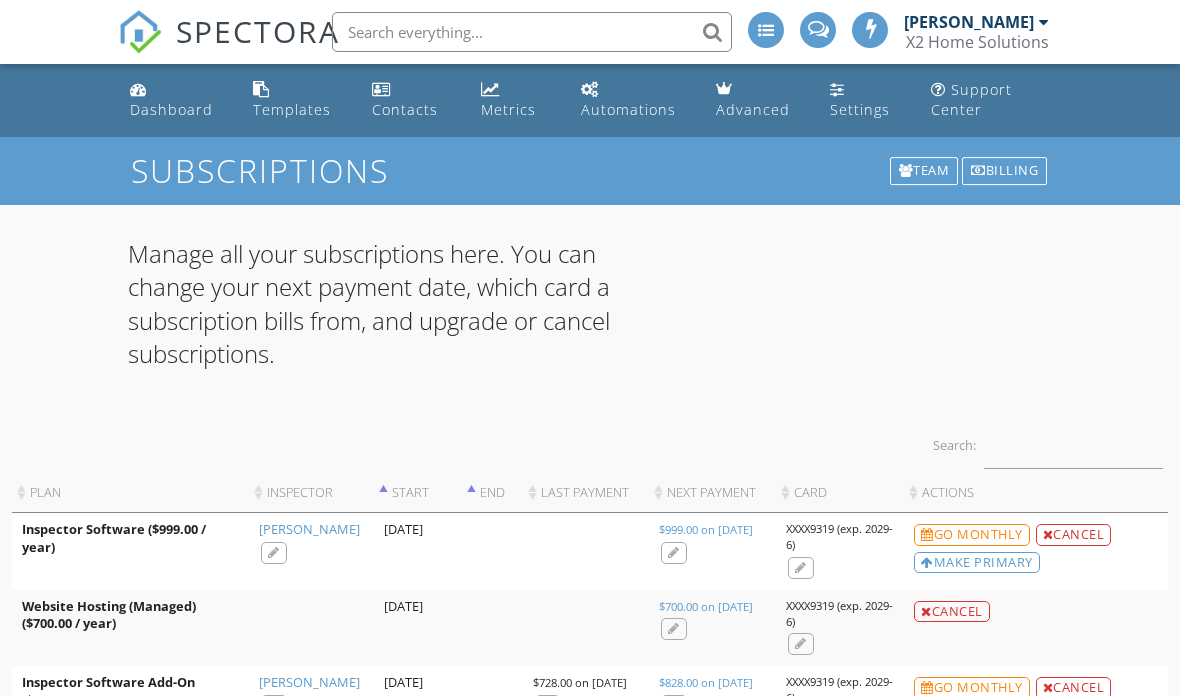scroll, scrollTop: 0, scrollLeft: 0, axis: both 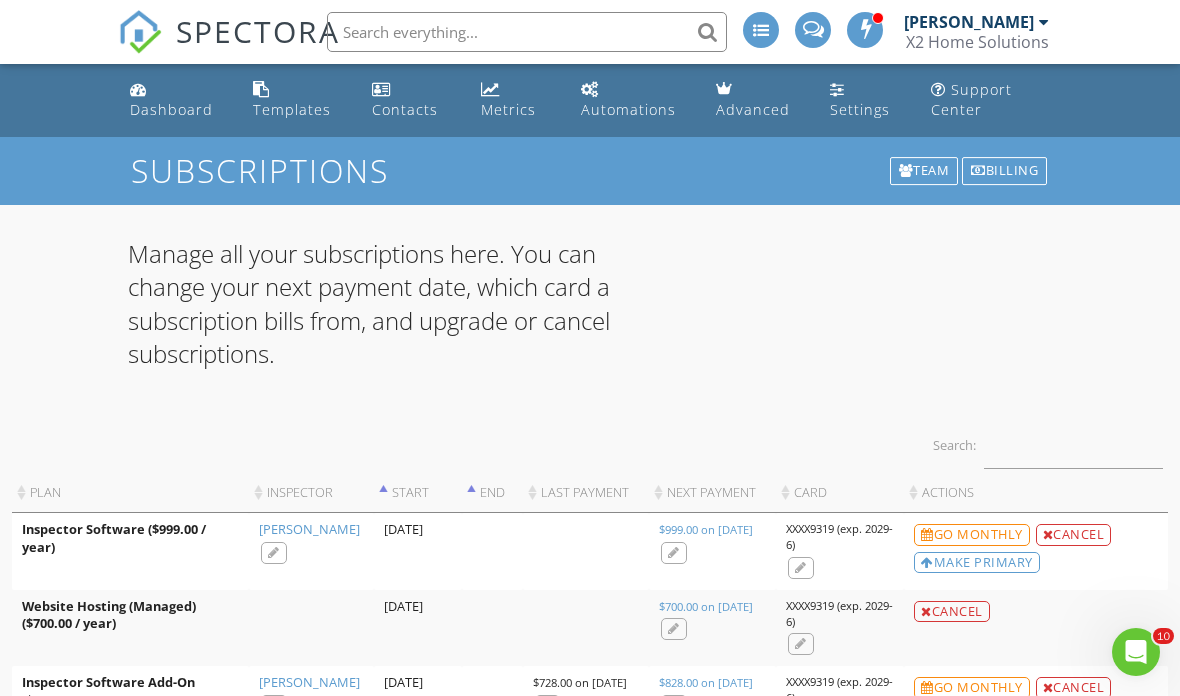 click on "[PERSON_NAME]" at bounding box center (969, 22) 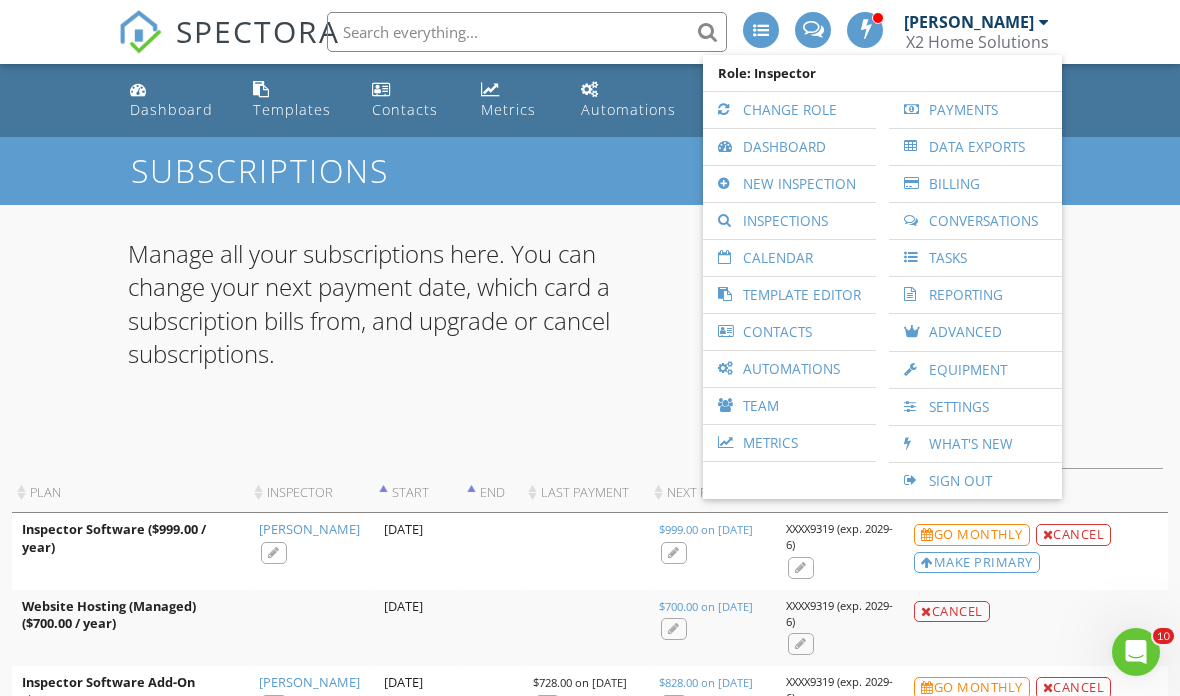 click on "Inspections" at bounding box center [789, 221] 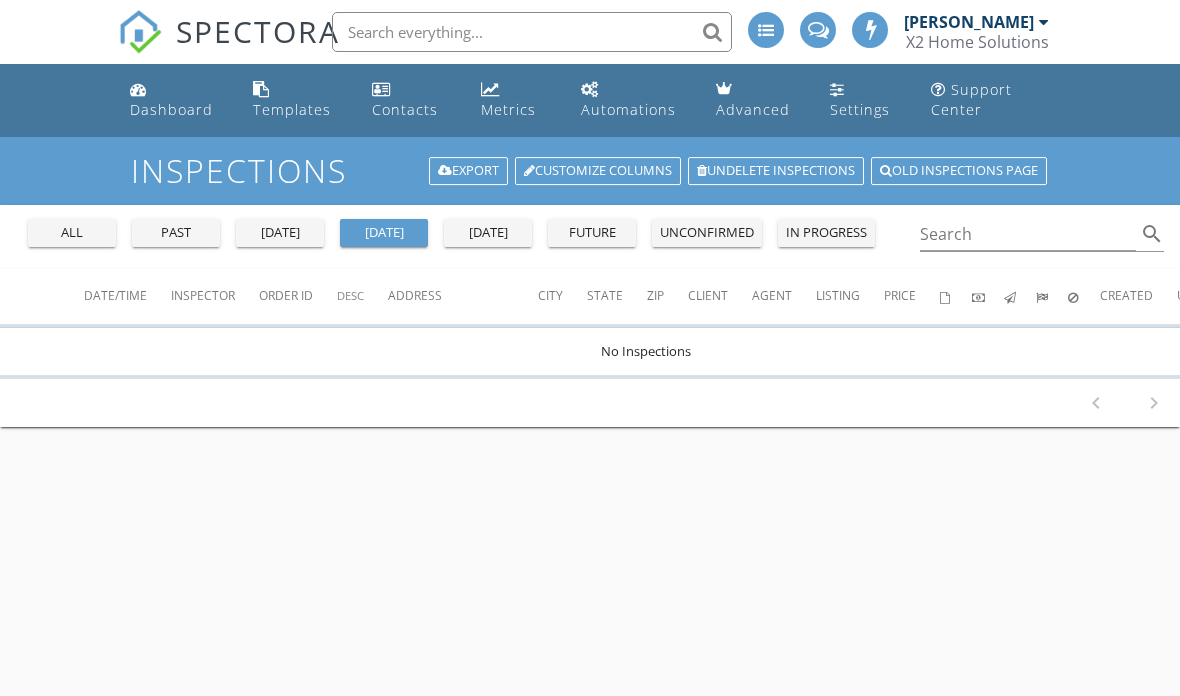 scroll, scrollTop: 0, scrollLeft: 0, axis: both 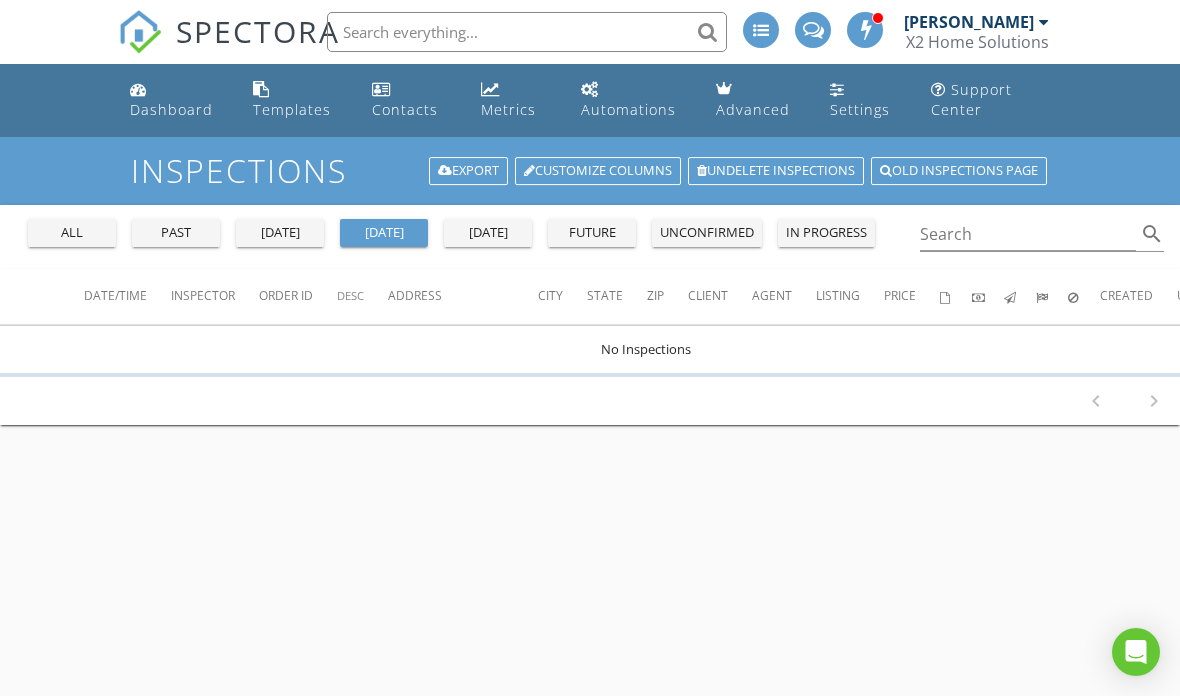 click on "yesterday" at bounding box center [280, 233] 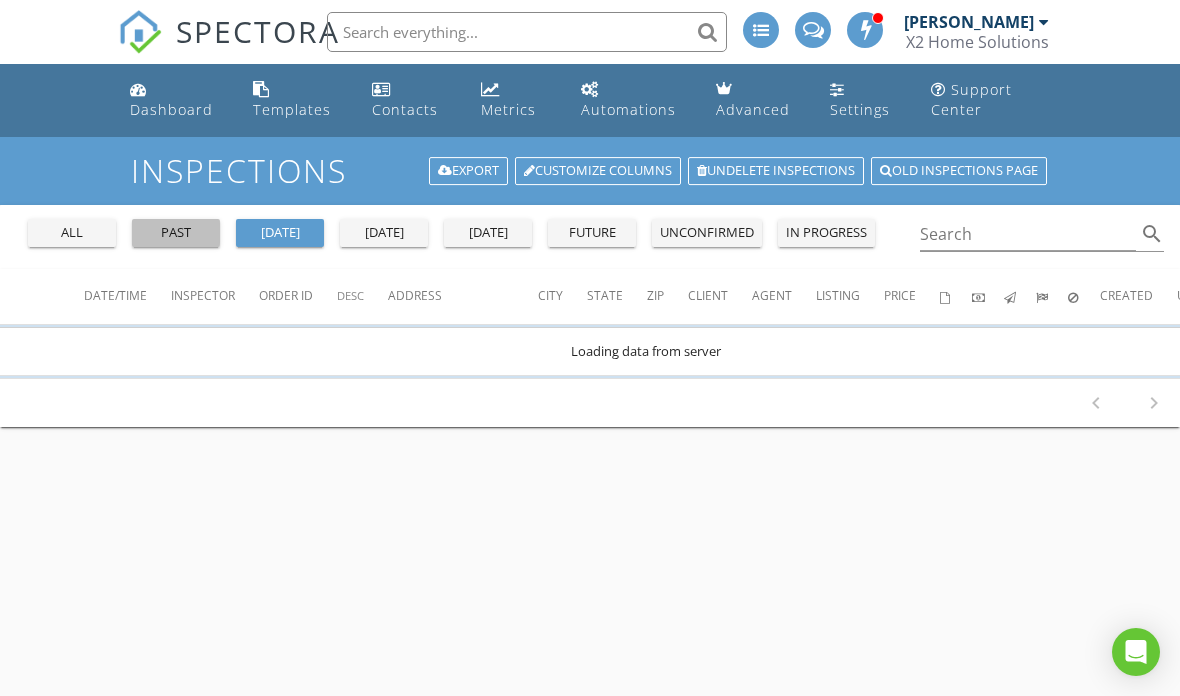 click on "past" at bounding box center (176, 233) 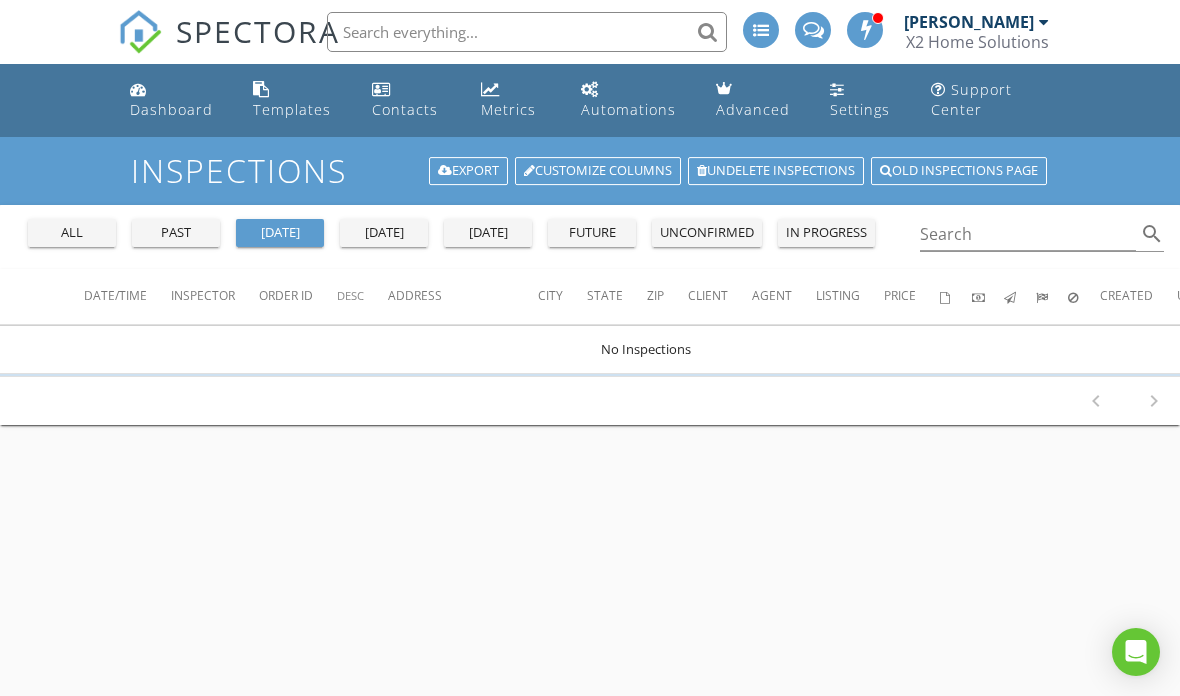 click on "past" at bounding box center (176, 233) 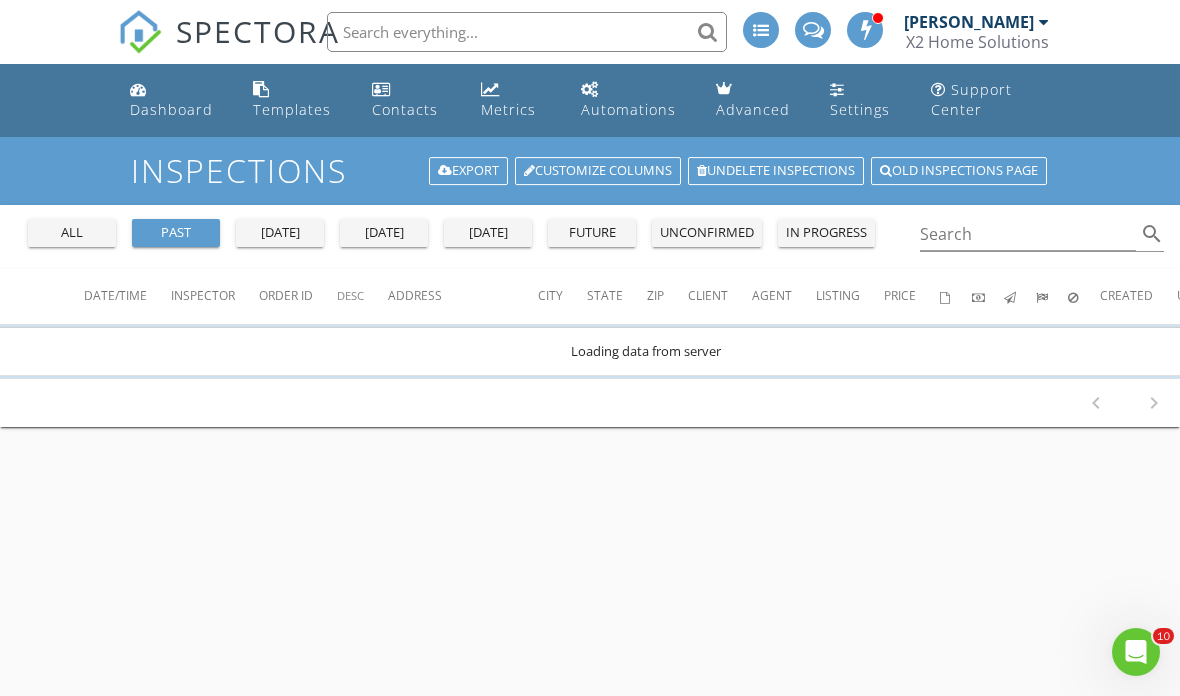 scroll, scrollTop: 0, scrollLeft: 0, axis: both 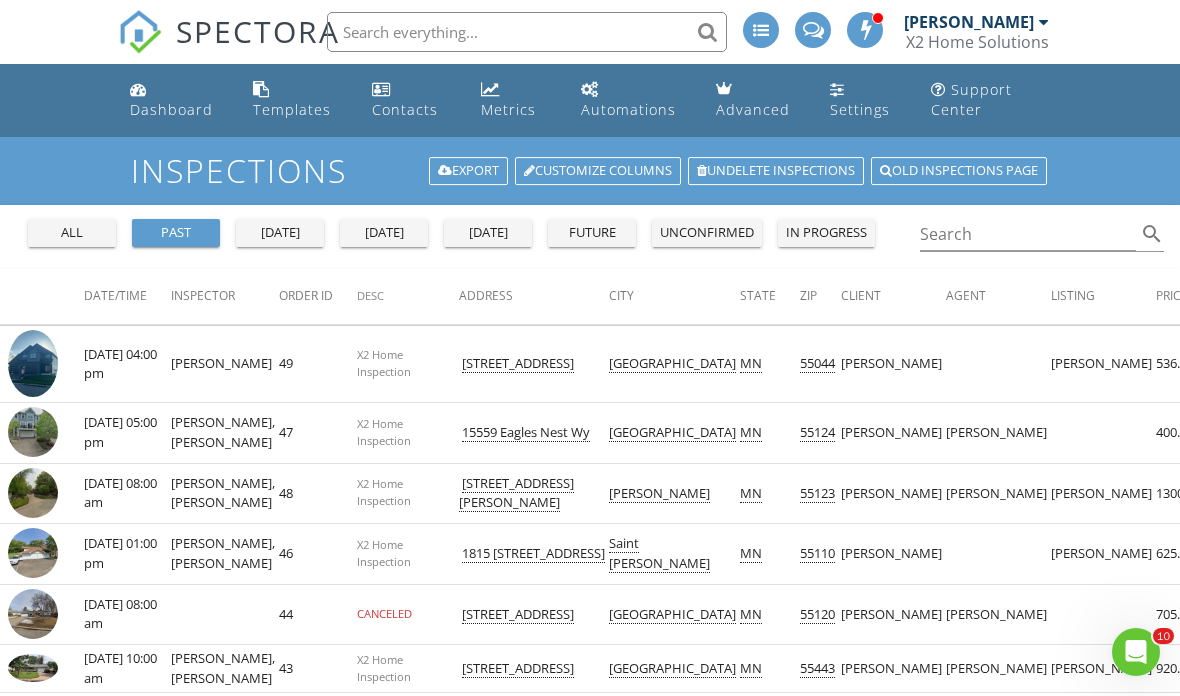 click on "Andrew Martin, Jonathan Sampers" at bounding box center (225, 493) 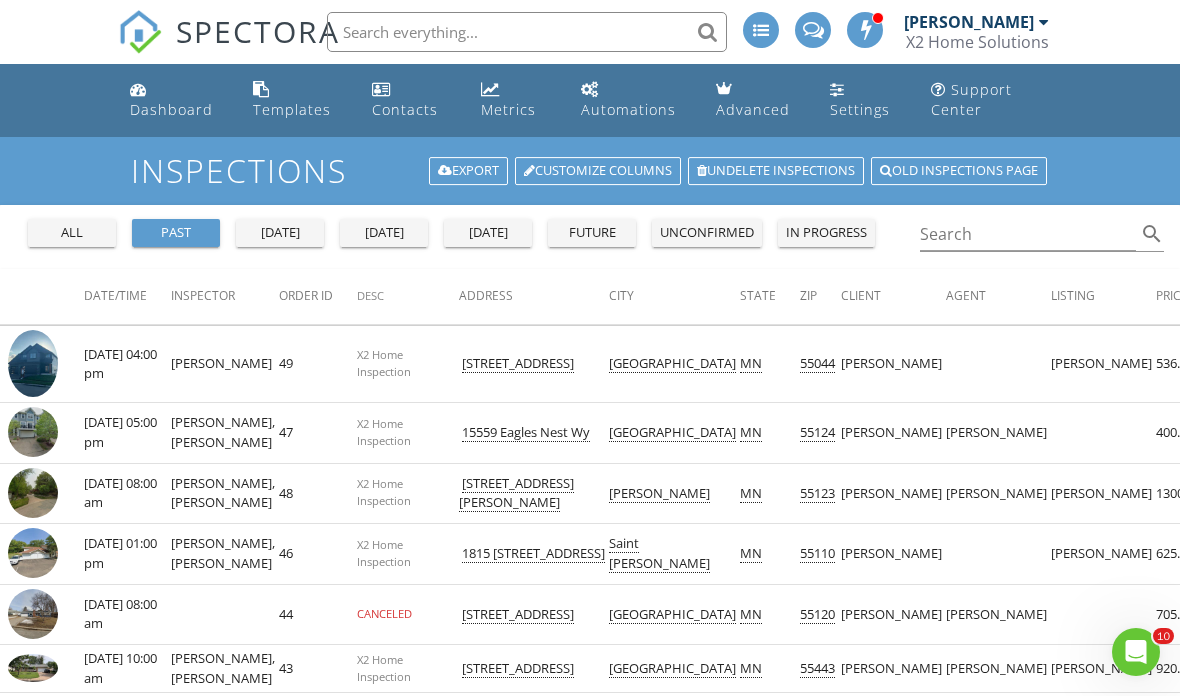 scroll, scrollTop: 0, scrollLeft: 0, axis: both 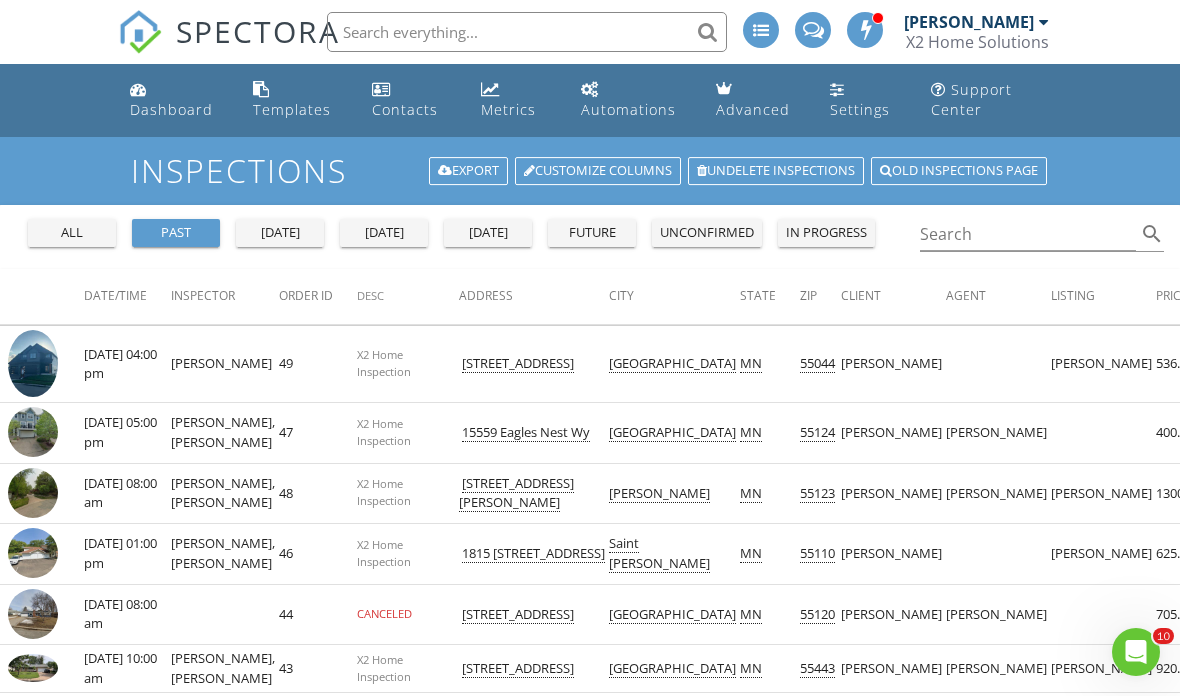 click at bounding box center (1217, 495) 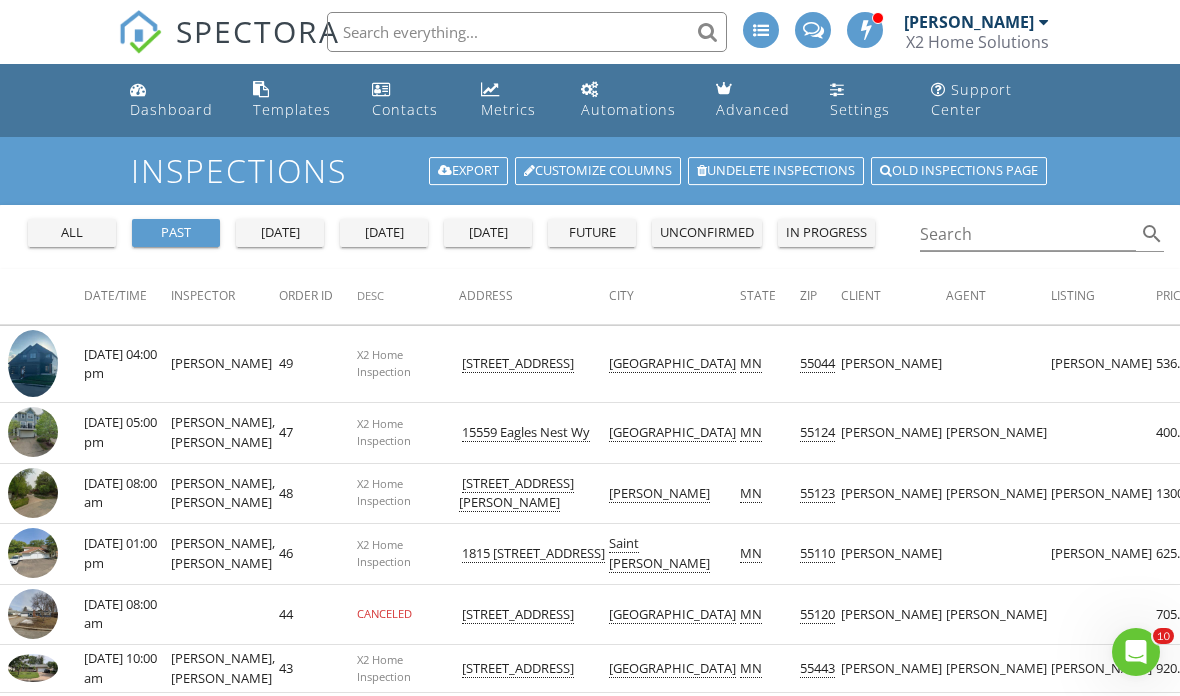 click at bounding box center [1217, 495] 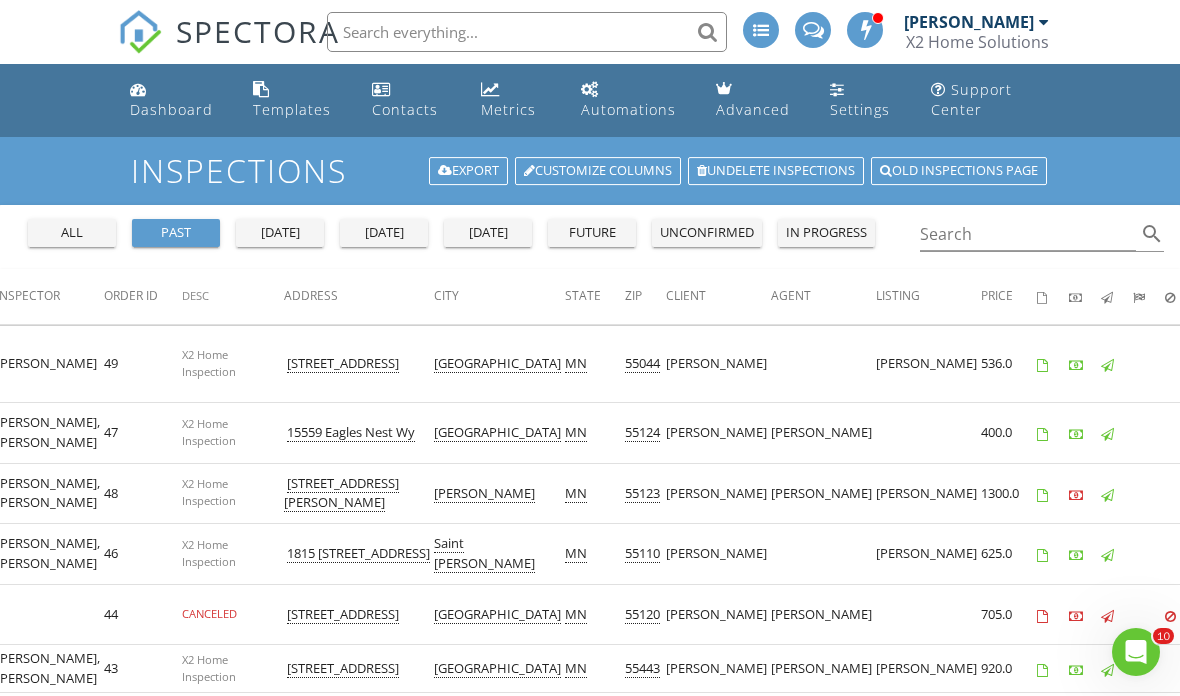 scroll, scrollTop: 0, scrollLeft: 173, axis: horizontal 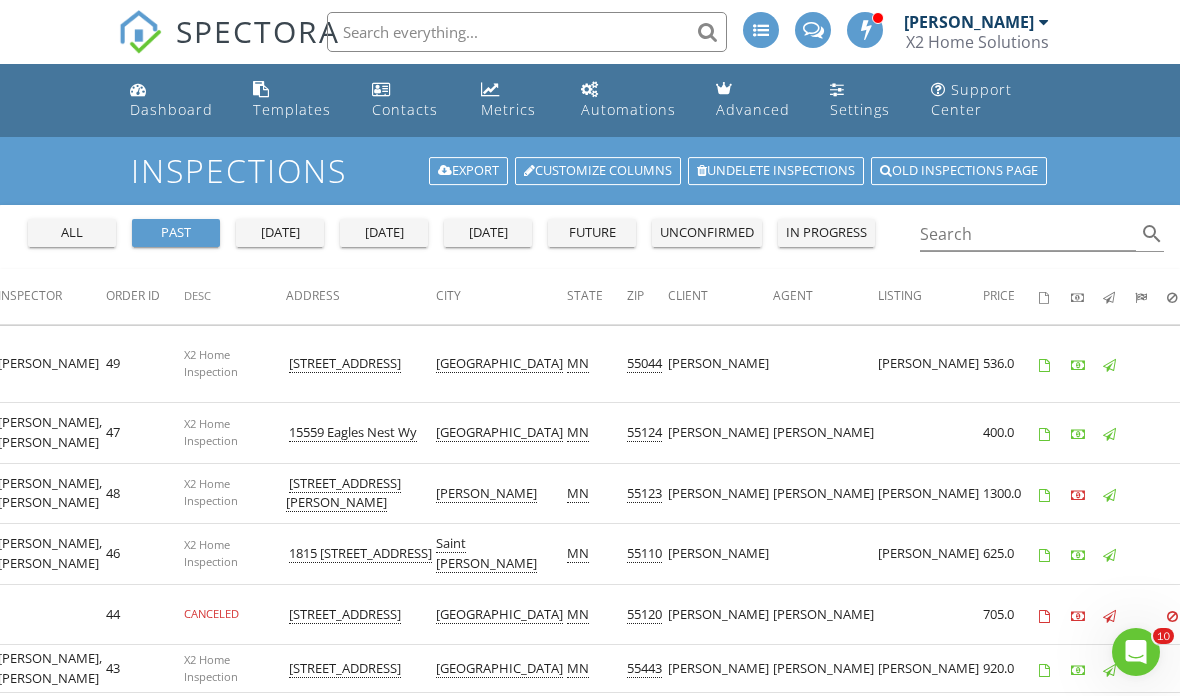click on "07/01/2025 04:16 pm" at bounding box center [1237, 493] 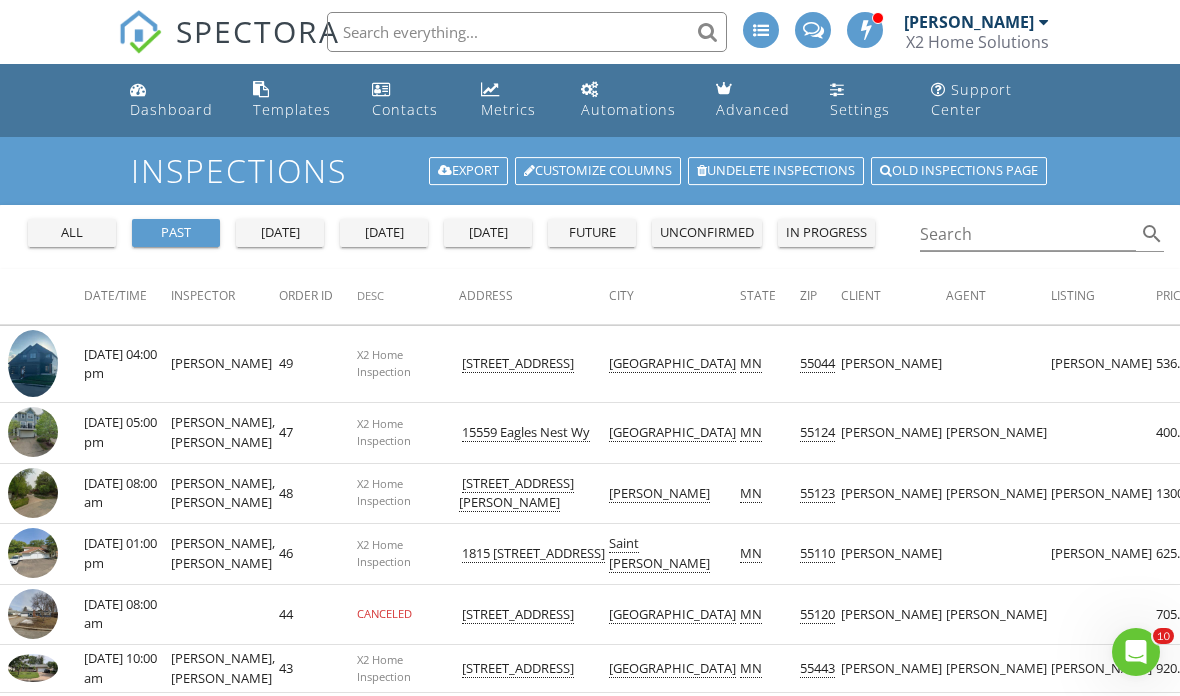 scroll, scrollTop: 0, scrollLeft: 0, axis: both 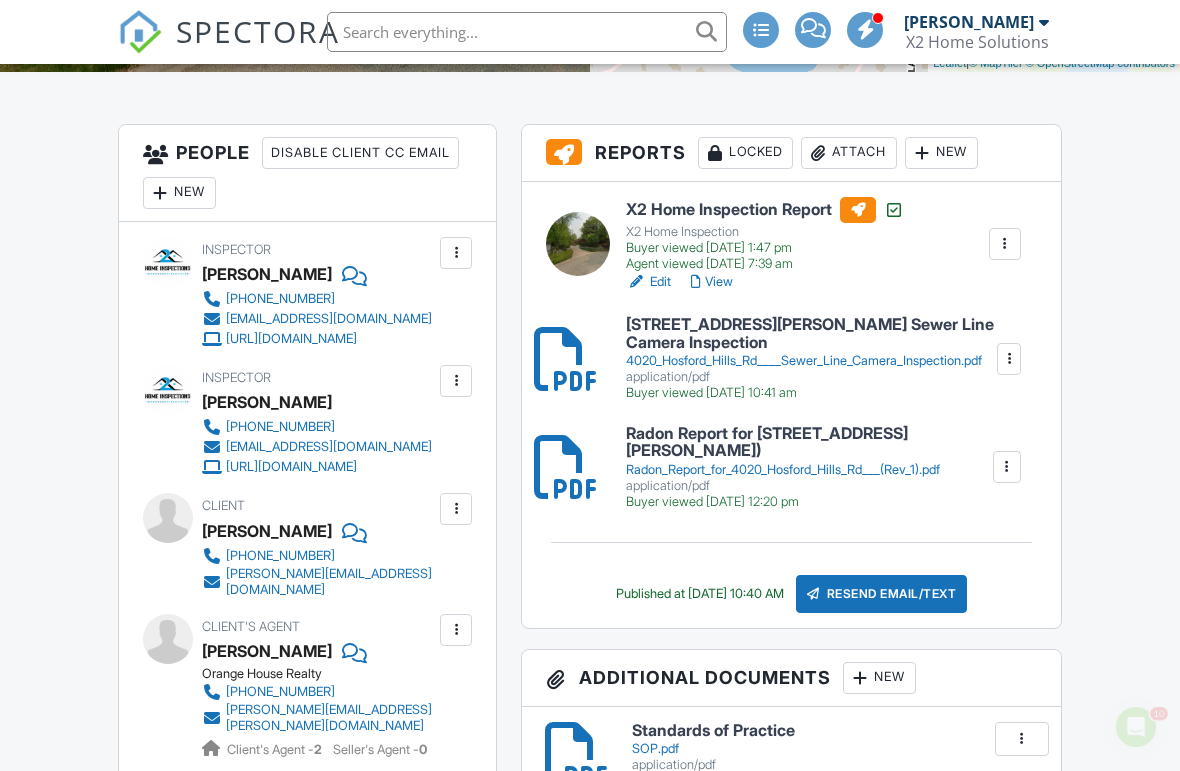 click on "4020_Hosford_Hills_Rd____Sewer_Line_Camera_Inspection.pdf" at bounding box center [810, 361] 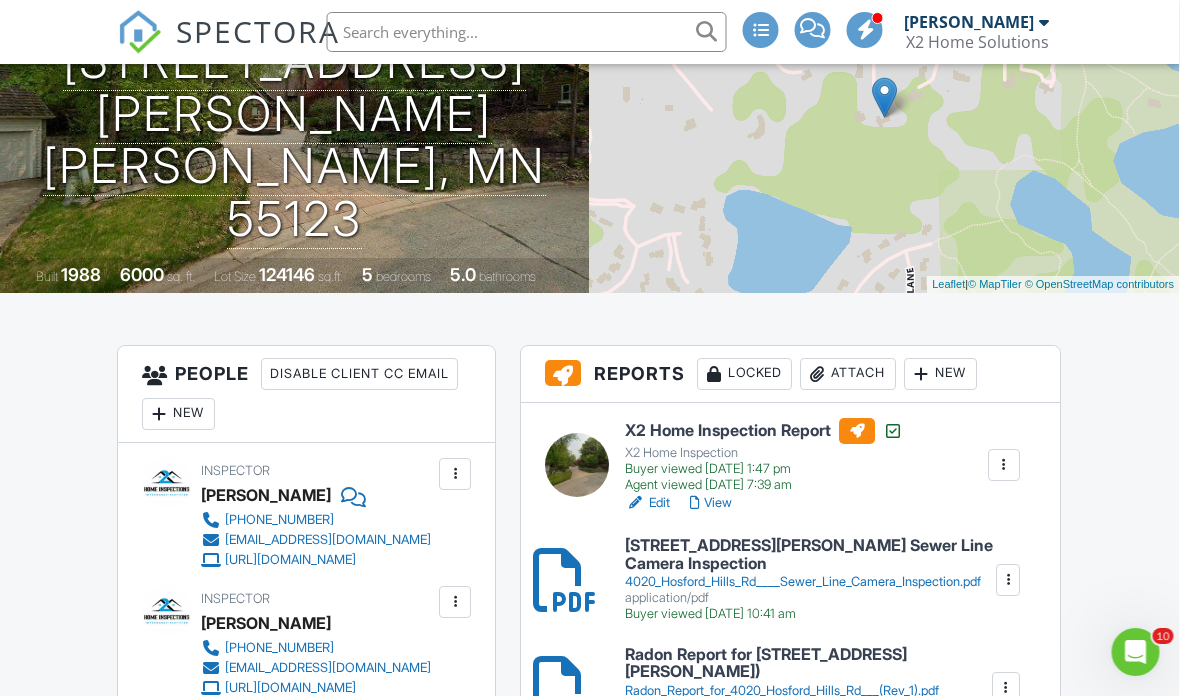 scroll, scrollTop: 0, scrollLeft: 0, axis: both 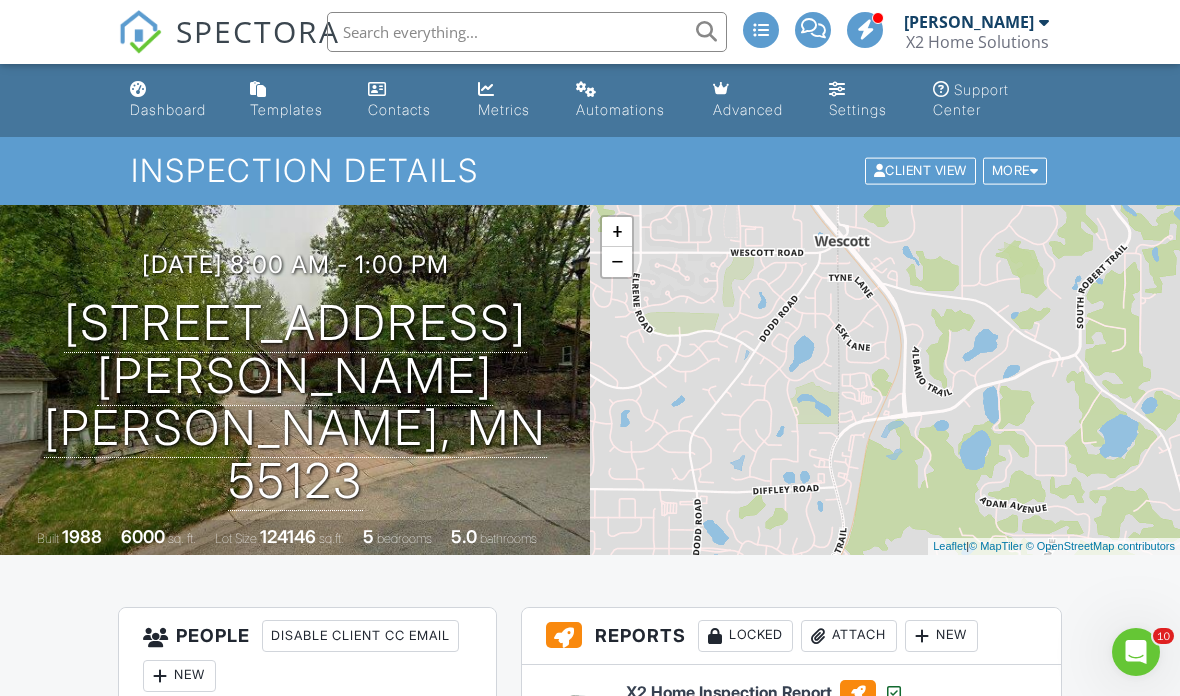 click 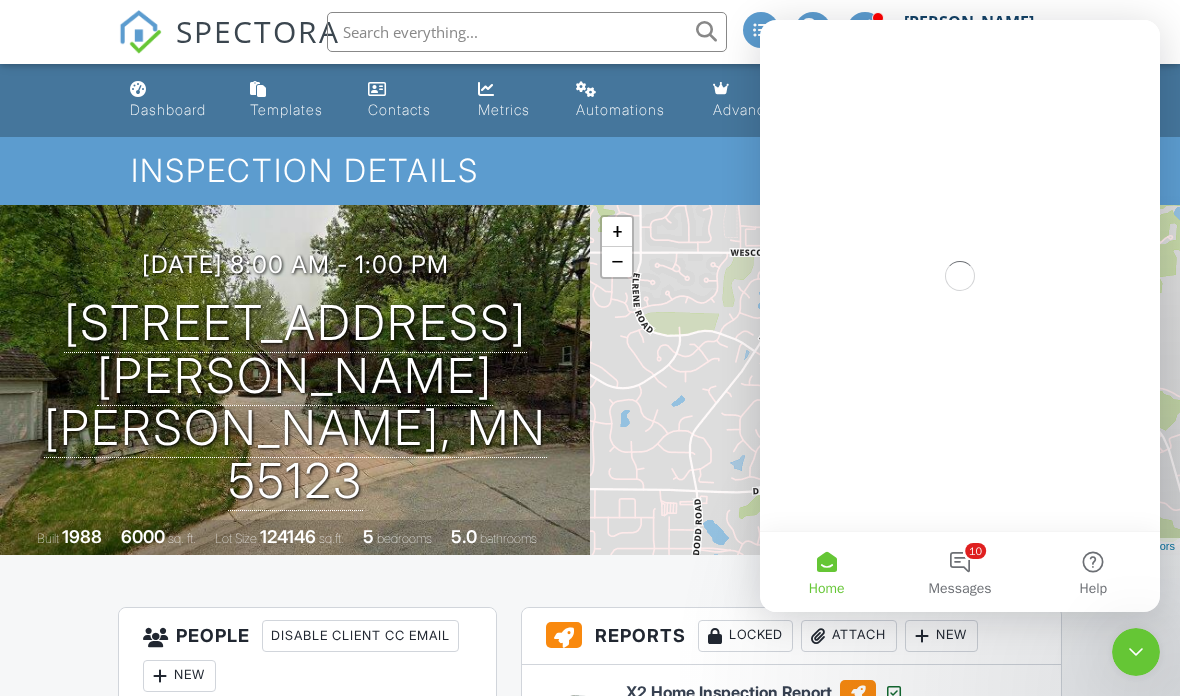 scroll, scrollTop: 0, scrollLeft: 0, axis: both 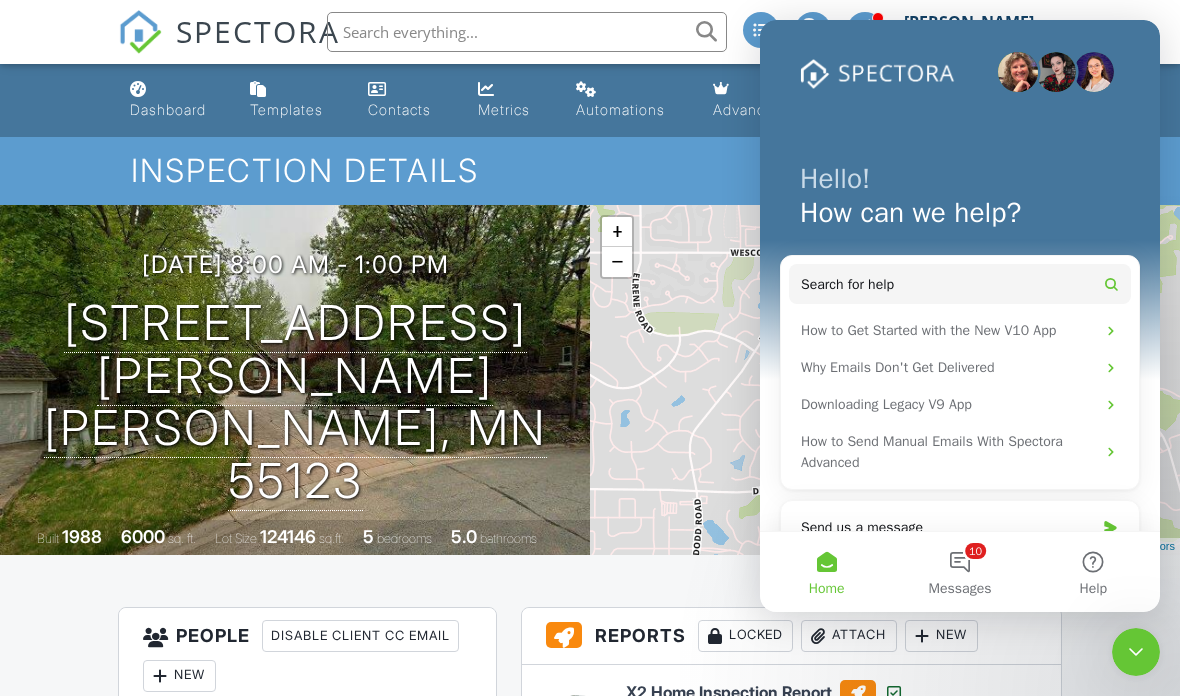 click on "10 Messages" at bounding box center [959, 572] 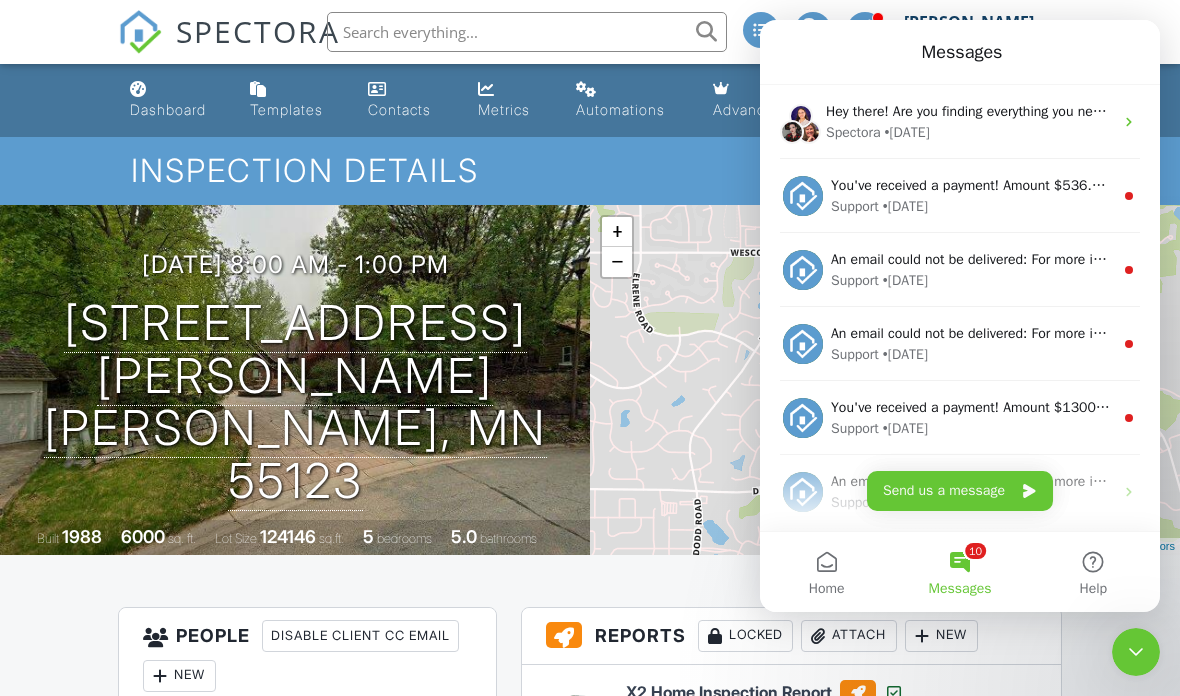scroll, scrollTop: 0, scrollLeft: 0, axis: both 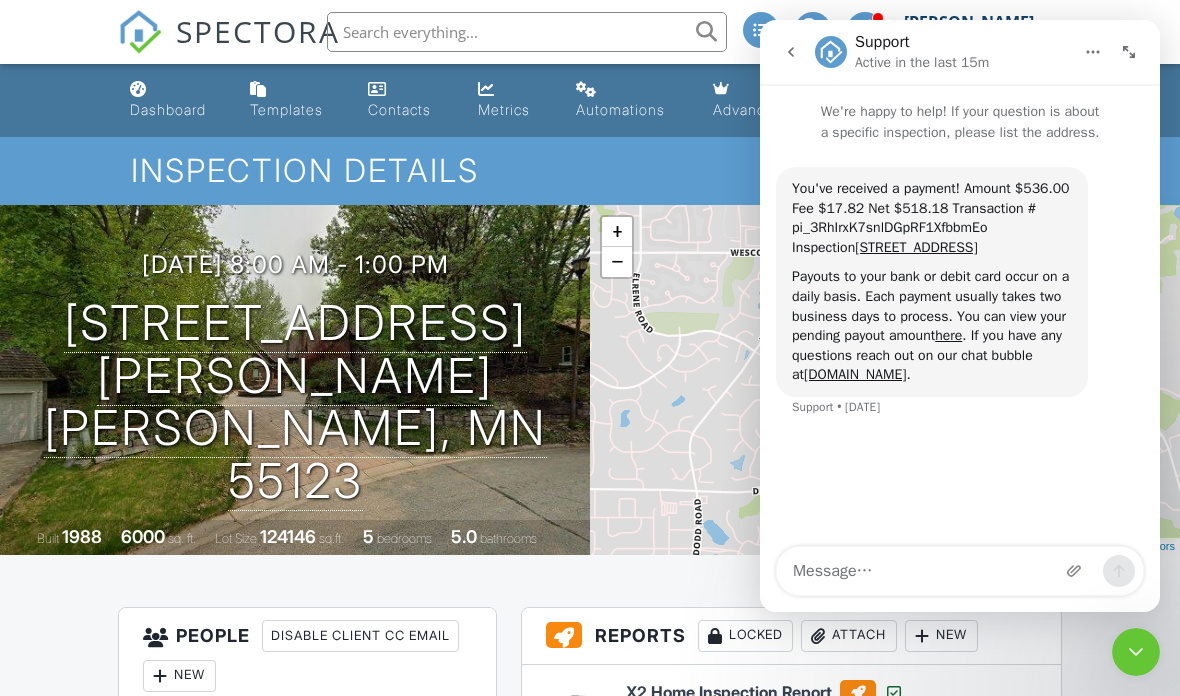 click at bounding box center [1136, 652] 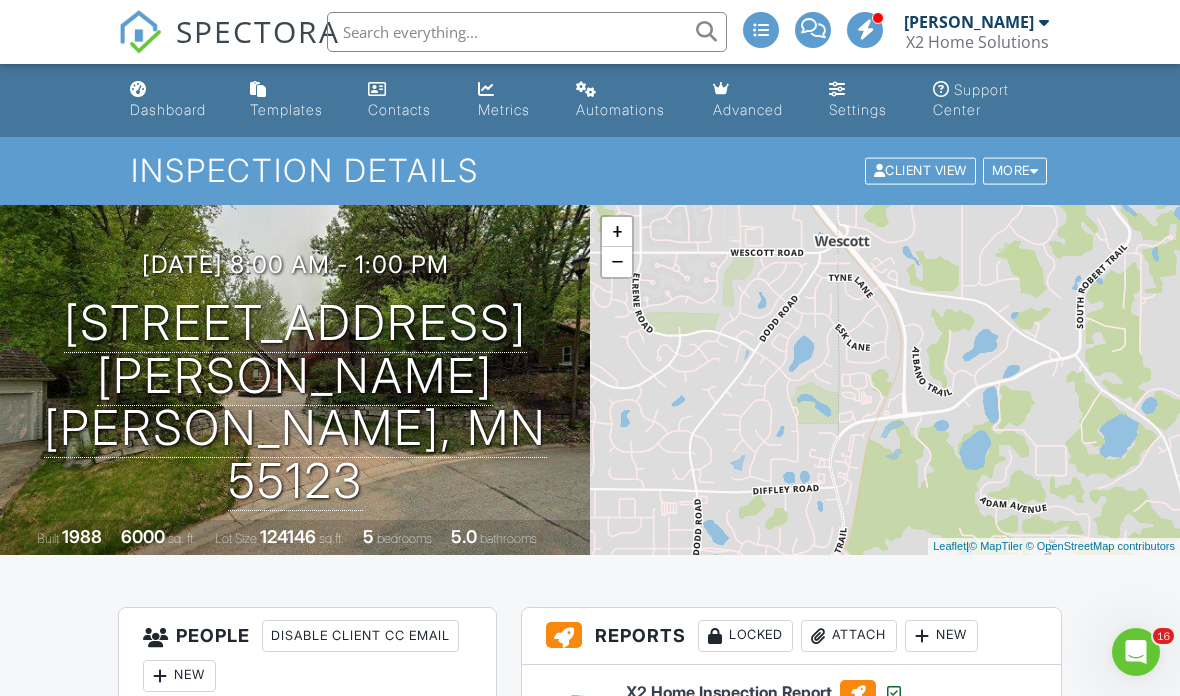 scroll, scrollTop: 0, scrollLeft: 0, axis: both 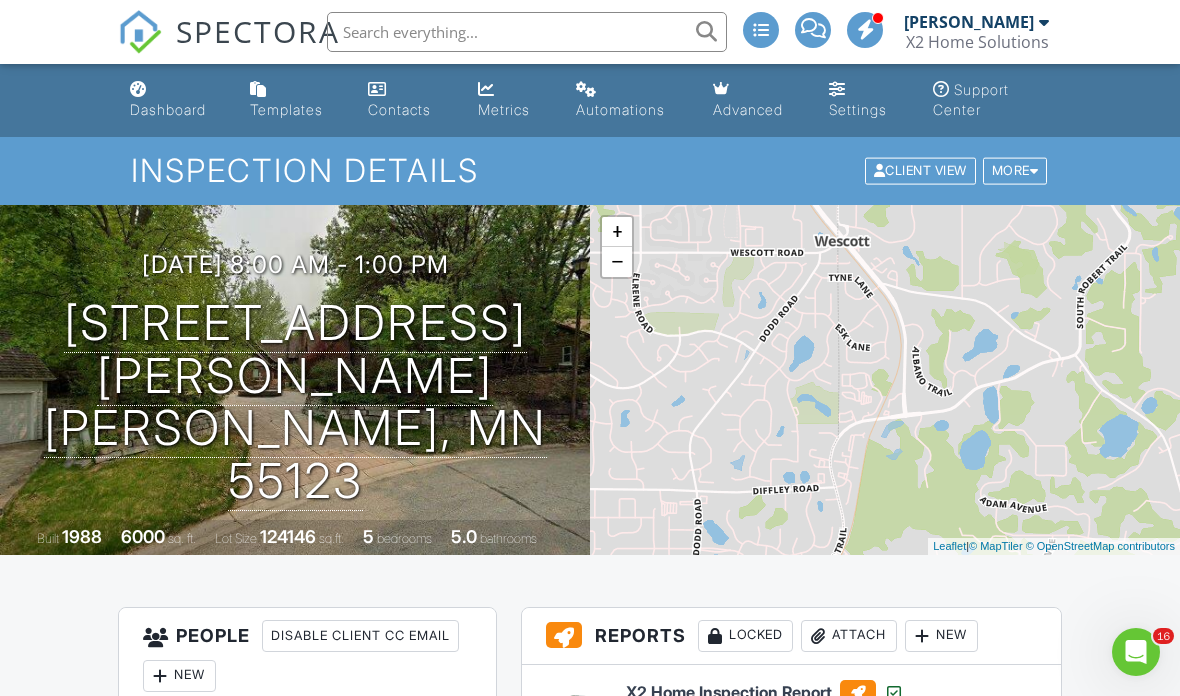 click on "X2 Home Solutions" at bounding box center [977, 42] 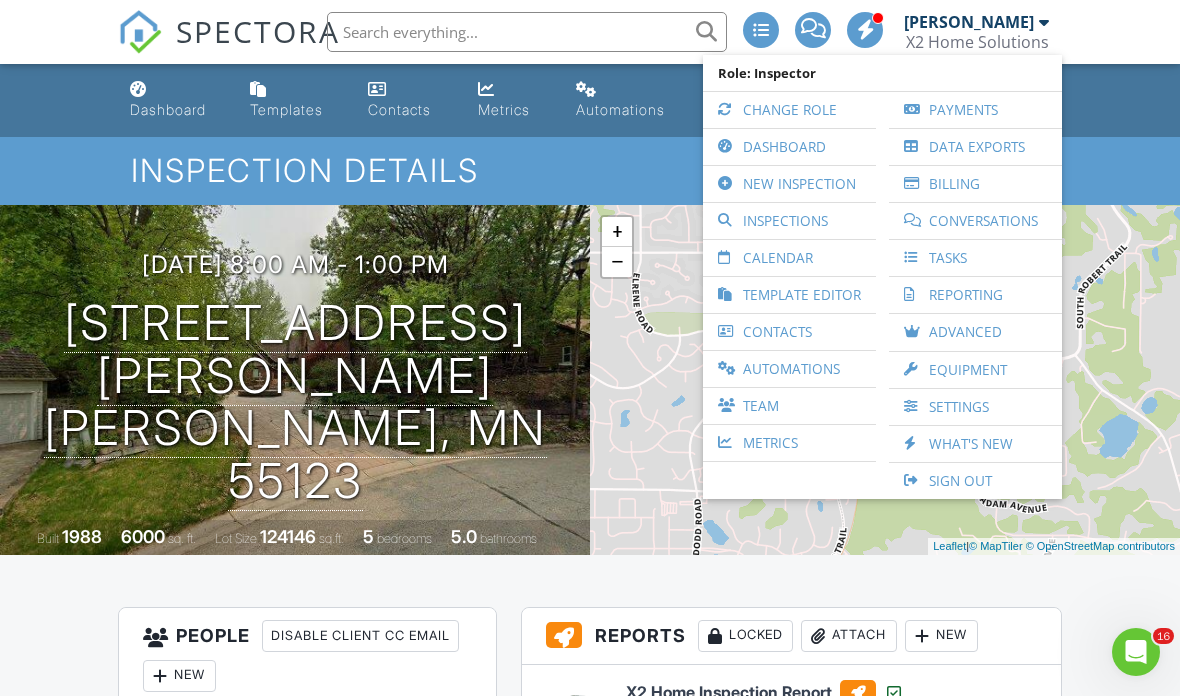 click on "Data Exports" at bounding box center [975, 147] 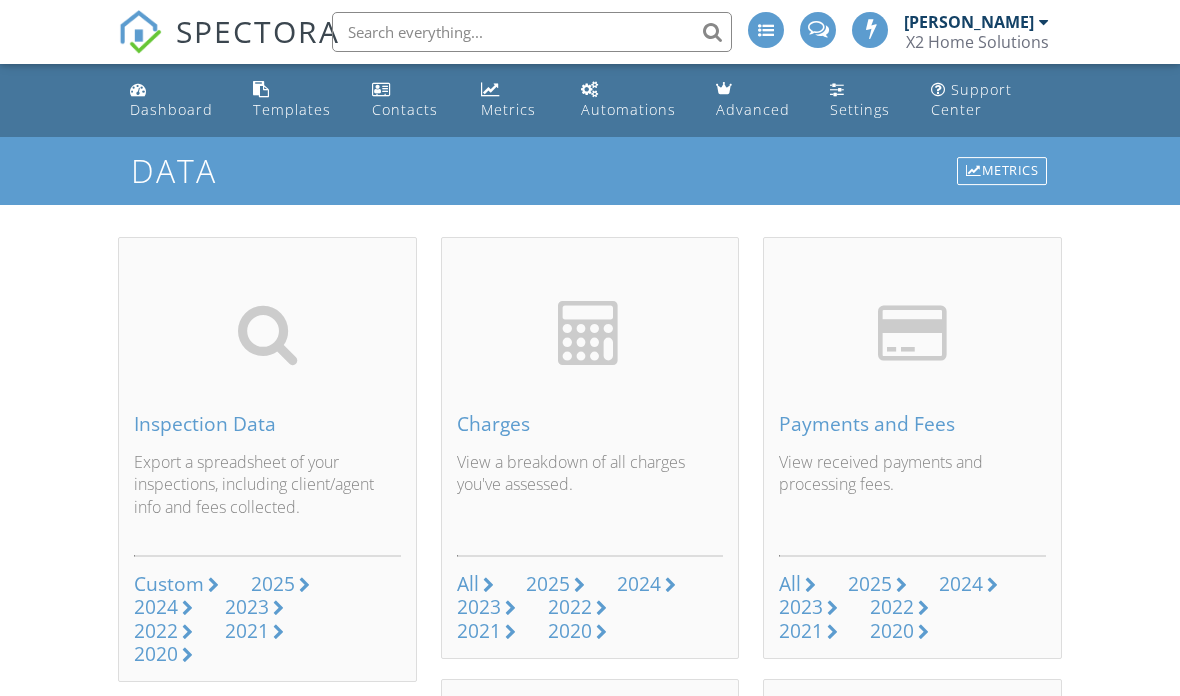 scroll, scrollTop: 0, scrollLeft: 0, axis: both 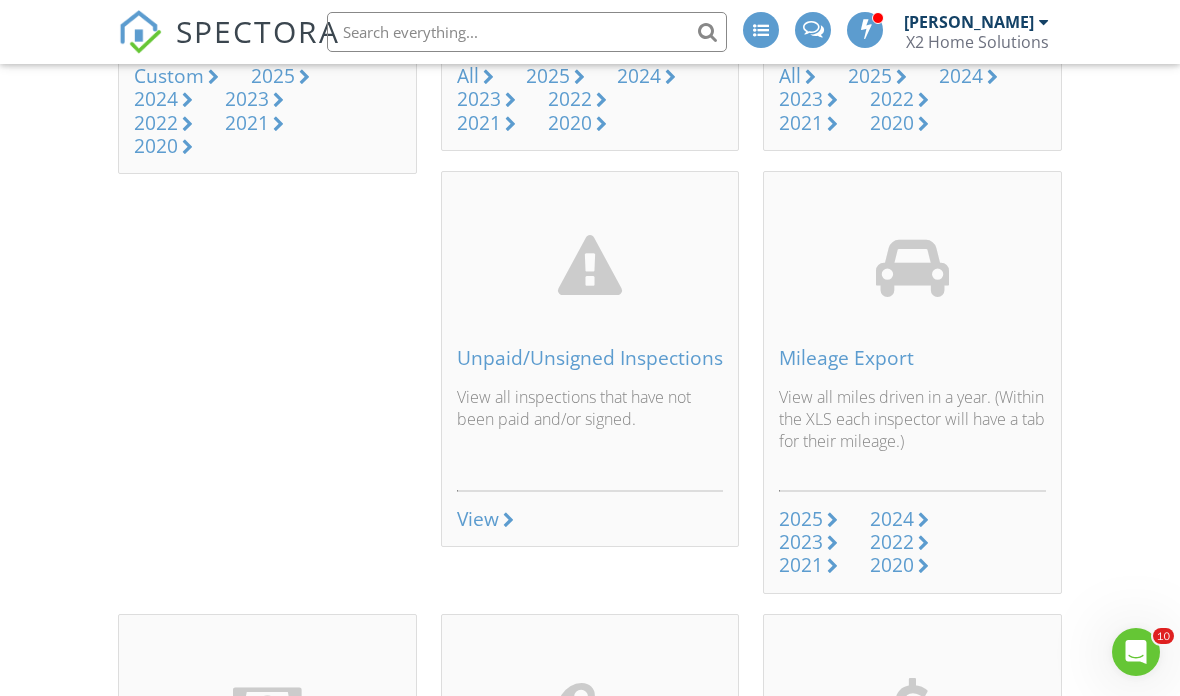 click on "2024" at bounding box center [892, 518] 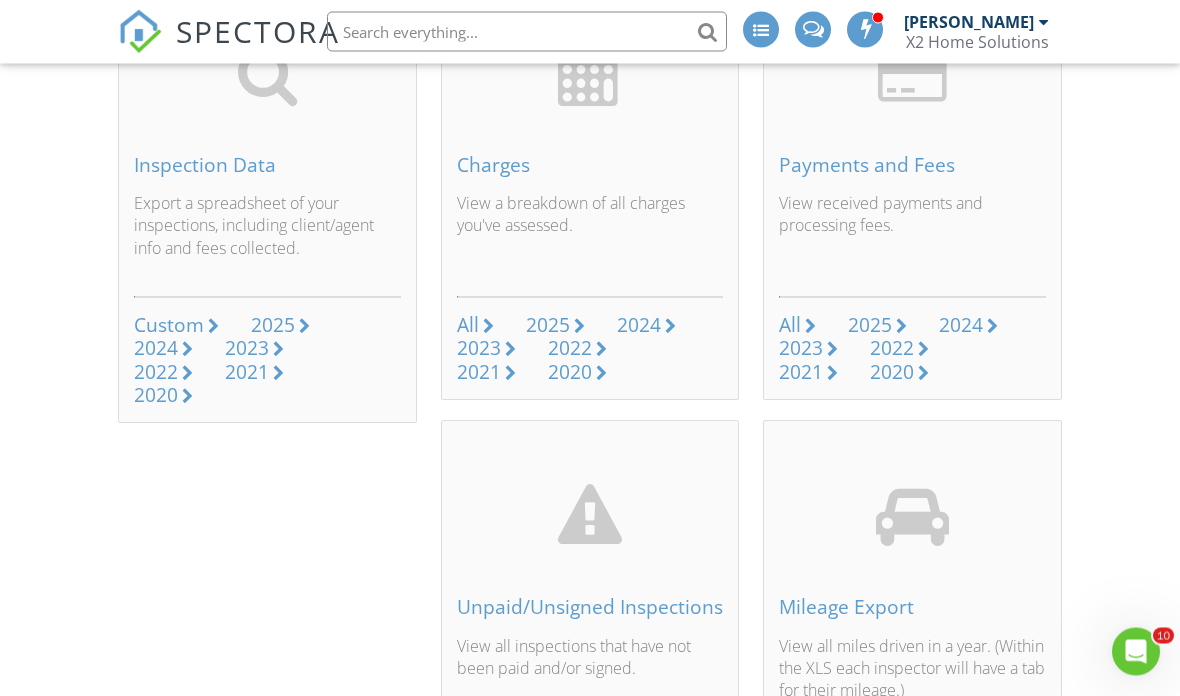 scroll, scrollTop: 0, scrollLeft: 0, axis: both 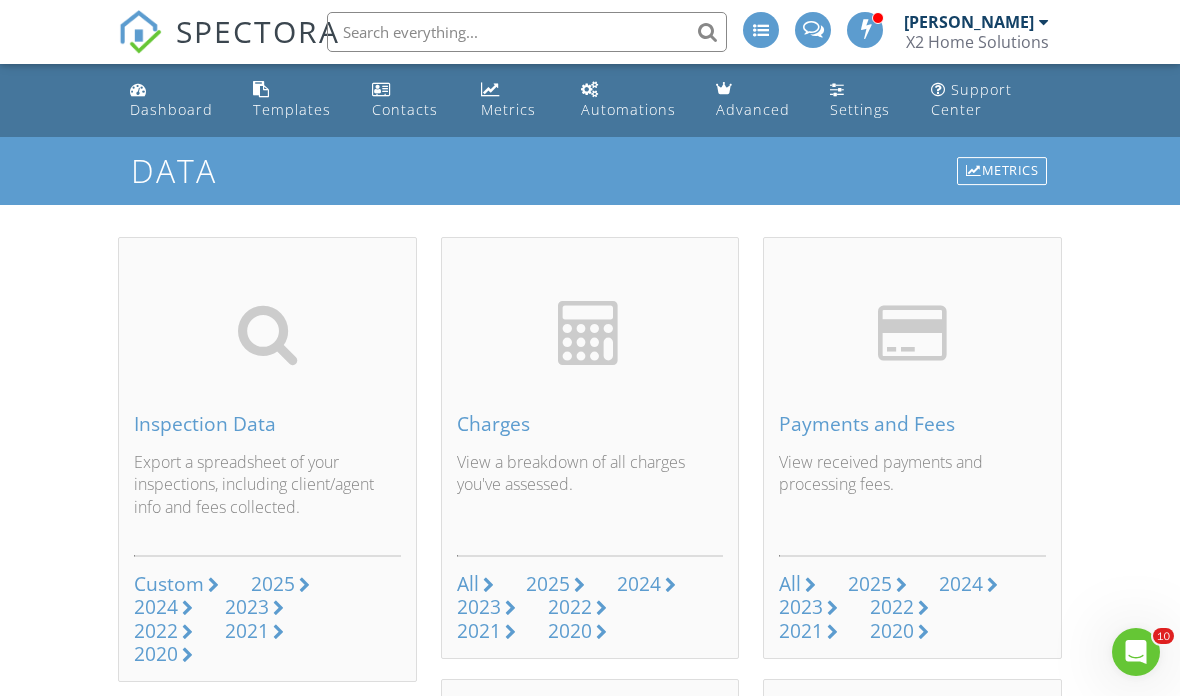 click on "[PERSON_NAME]" at bounding box center (969, 22) 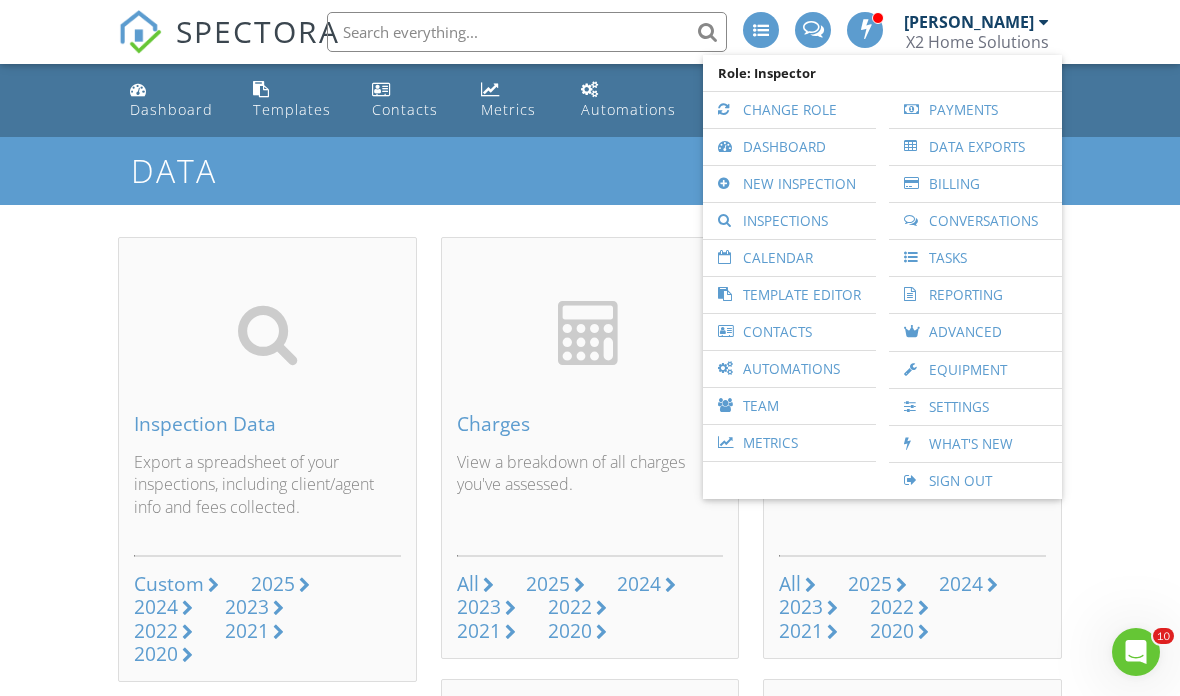 click on "X2 Home Solutions" at bounding box center [977, 42] 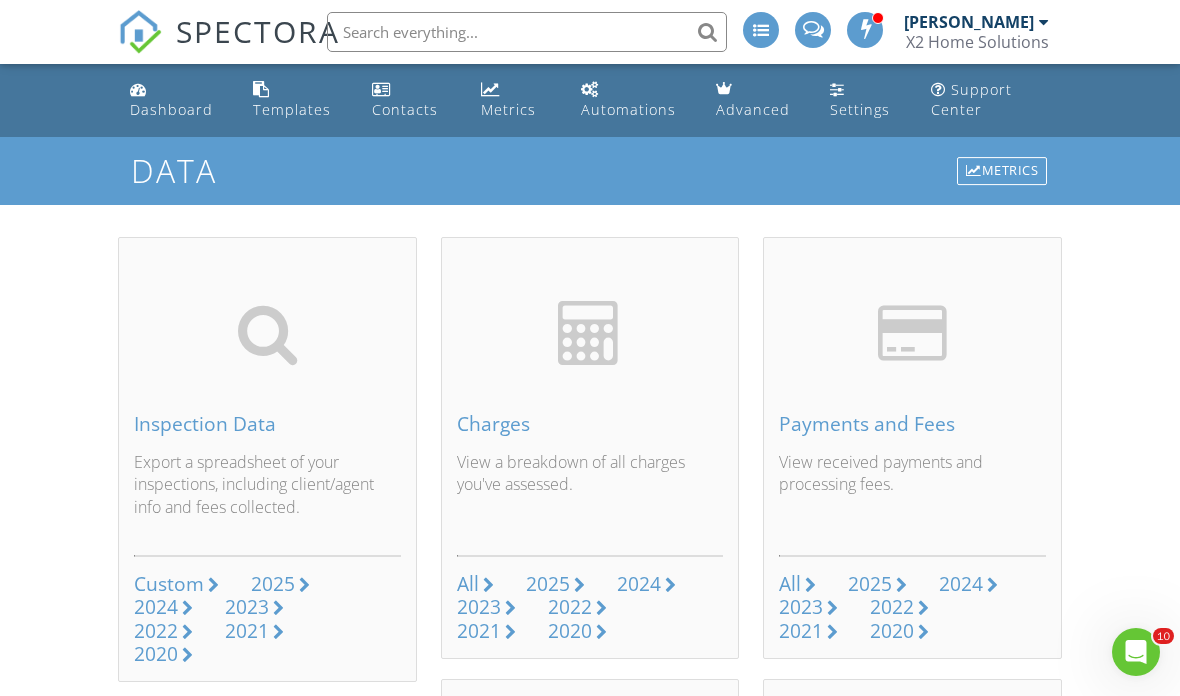 click on "X2 Home Solutions" at bounding box center (977, 42) 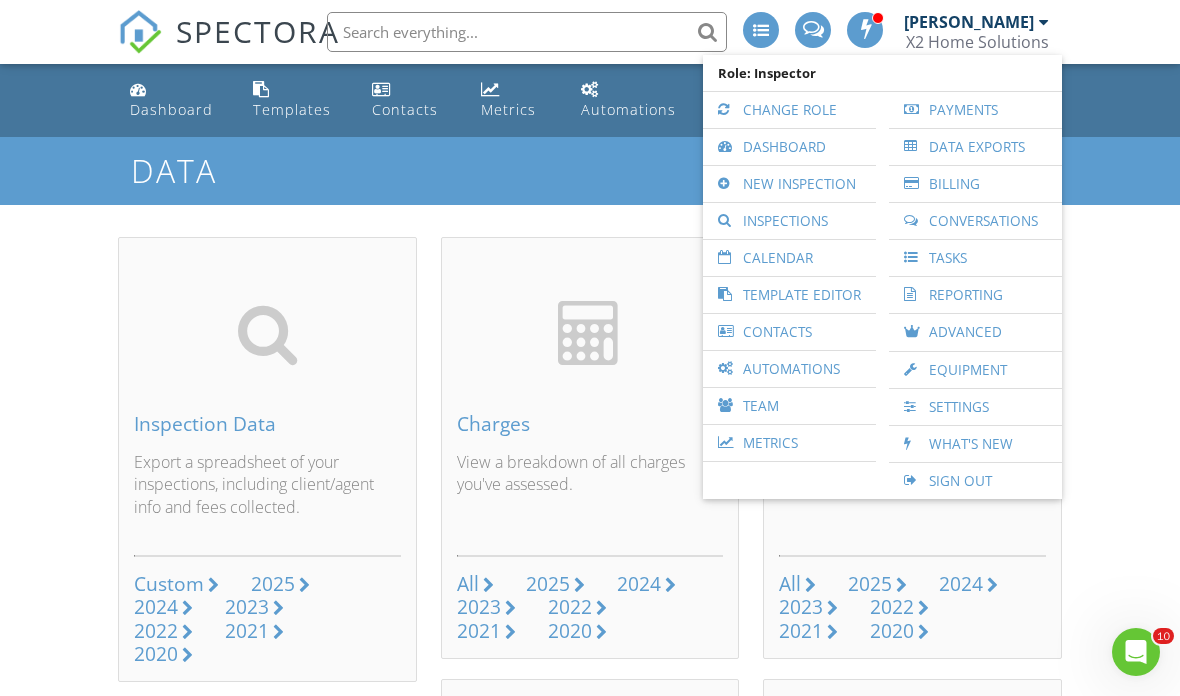 click on "Data" at bounding box center (590, 170) 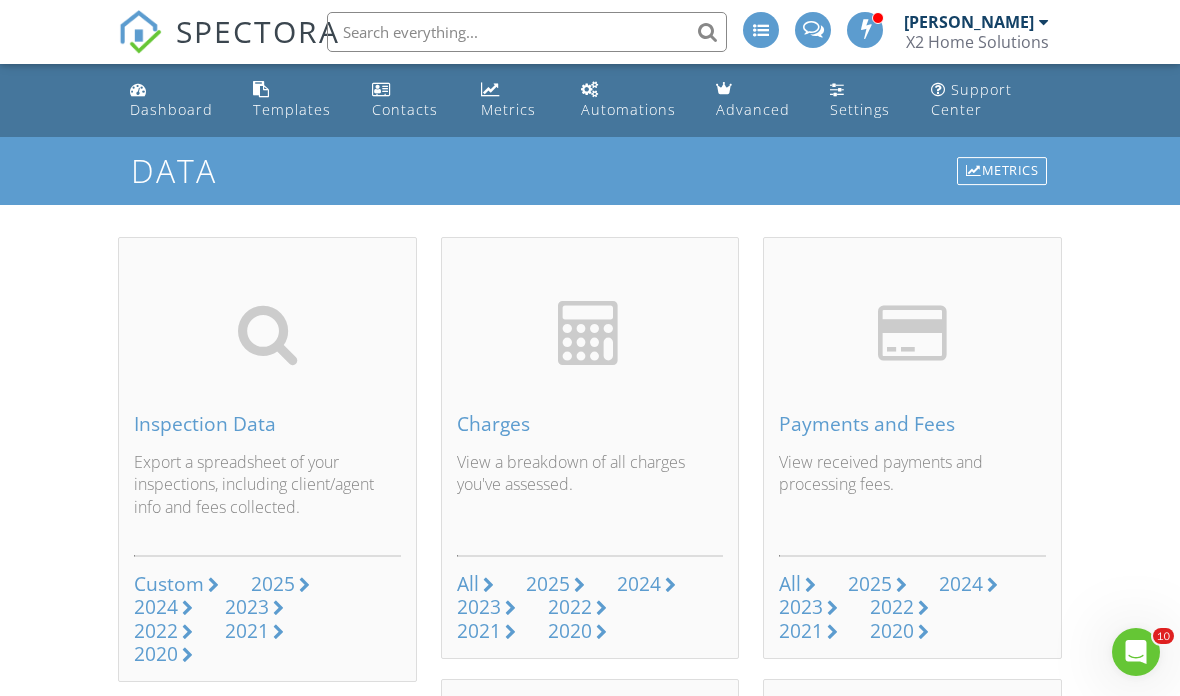 click on "Metrics" at bounding box center (508, 109) 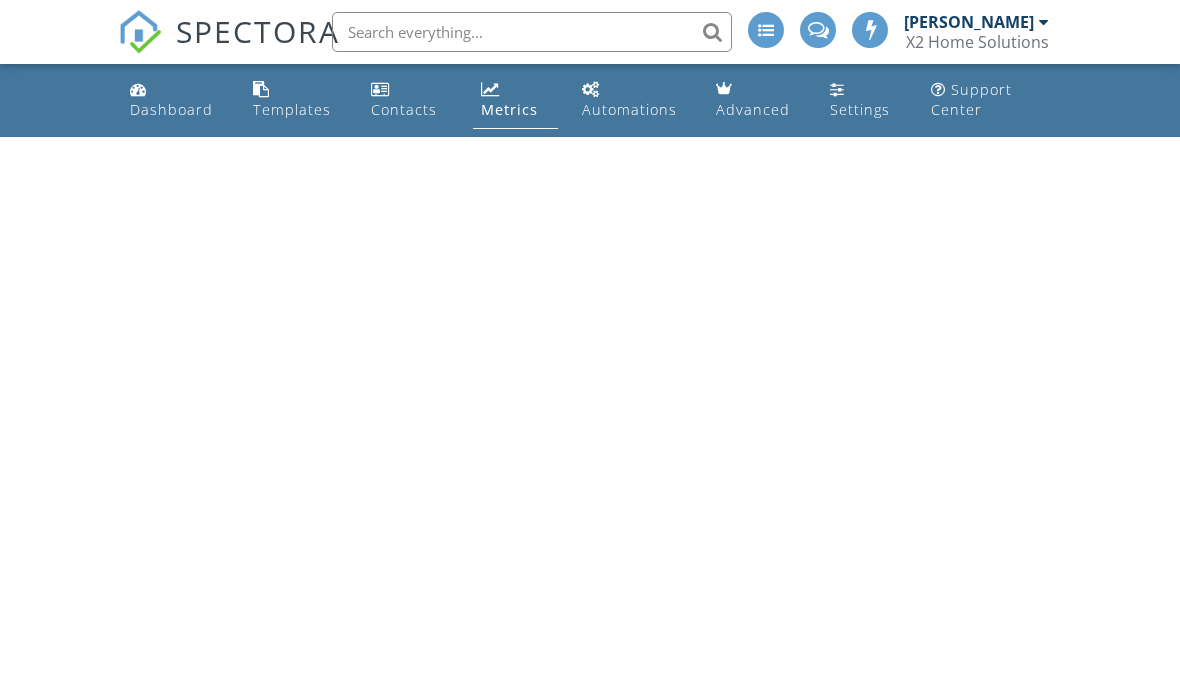 scroll, scrollTop: 0, scrollLeft: 0, axis: both 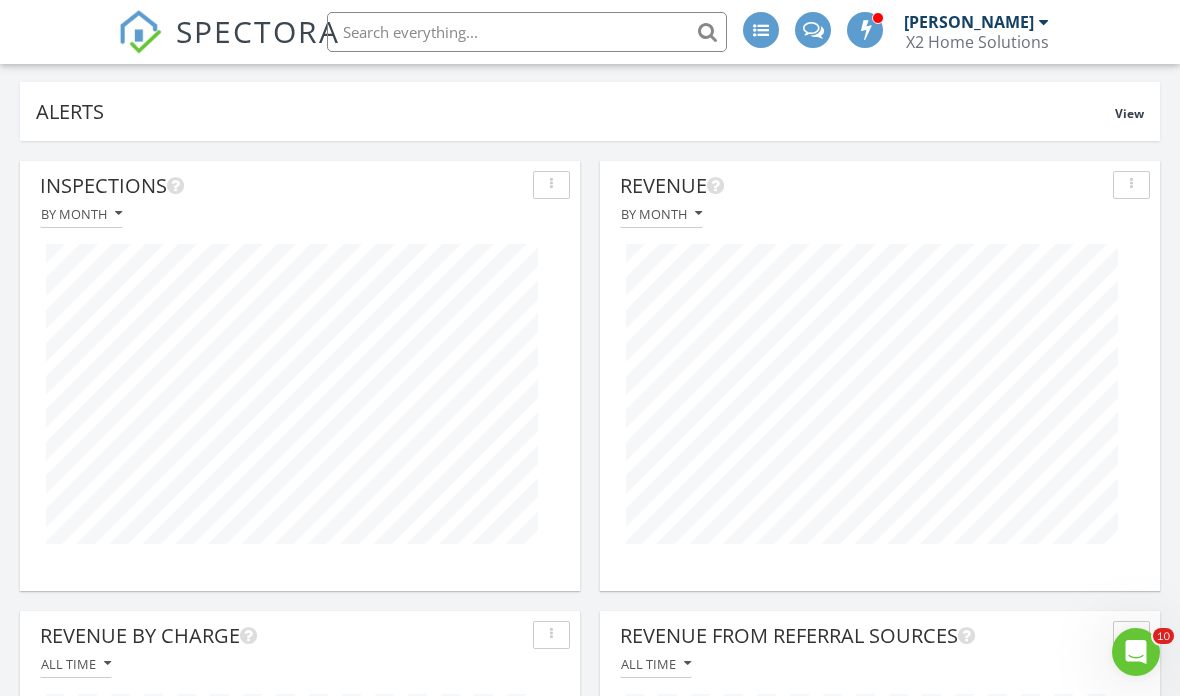 click on "By month" at bounding box center [661, 214] 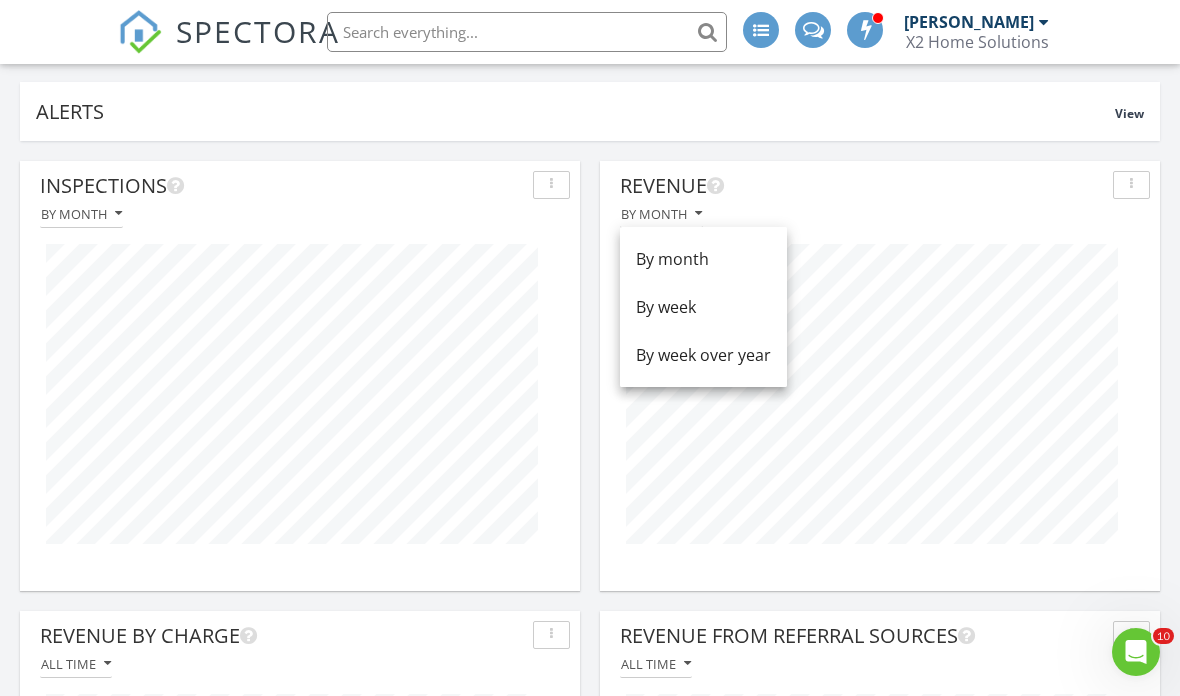 click on "By week" at bounding box center [703, 307] 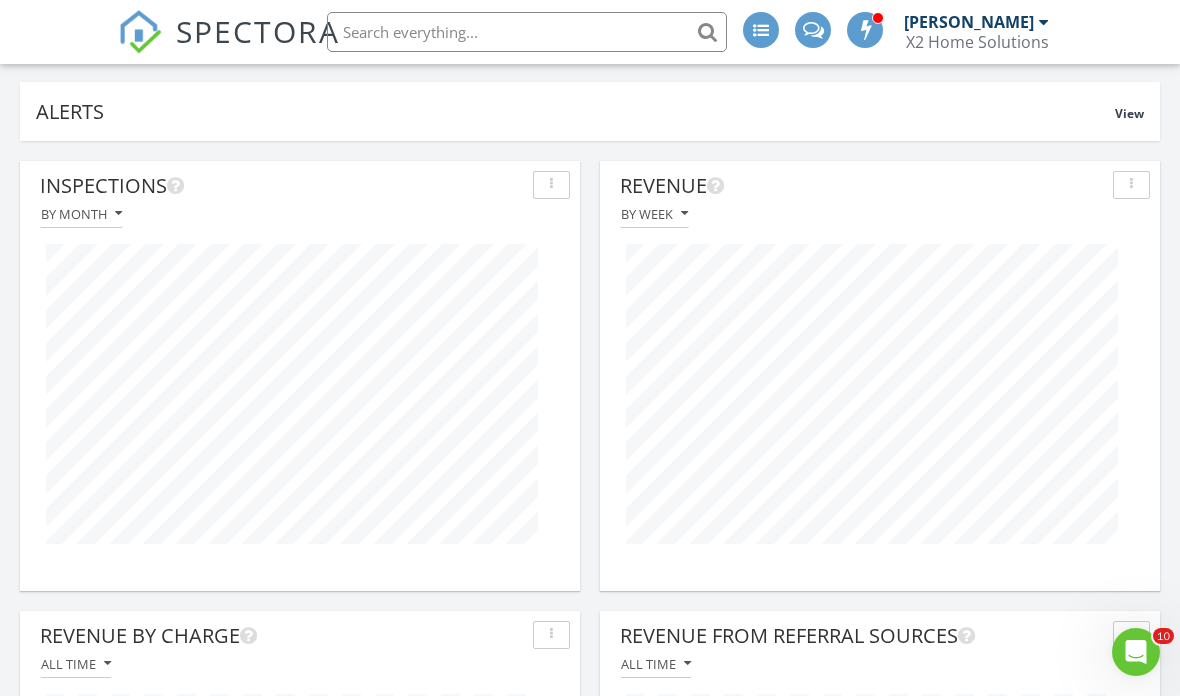 click on "By week" at bounding box center [654, 214] 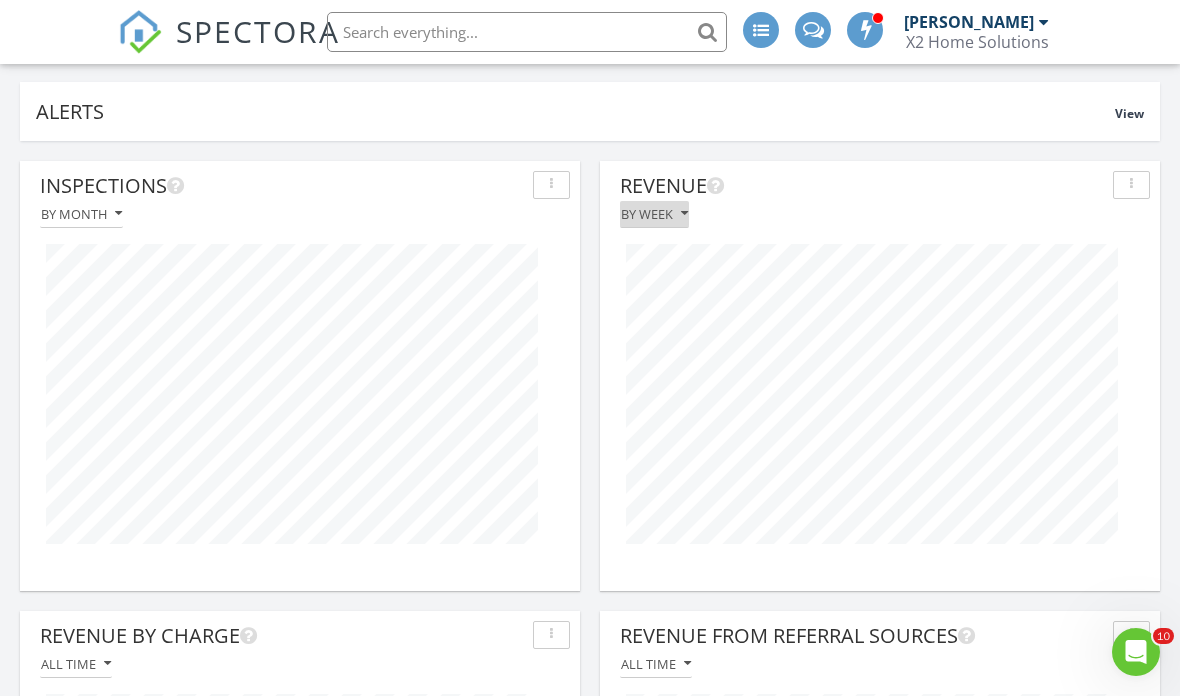 scroll, scrollTop: 999570, scrollLeft: 999440, axis: both 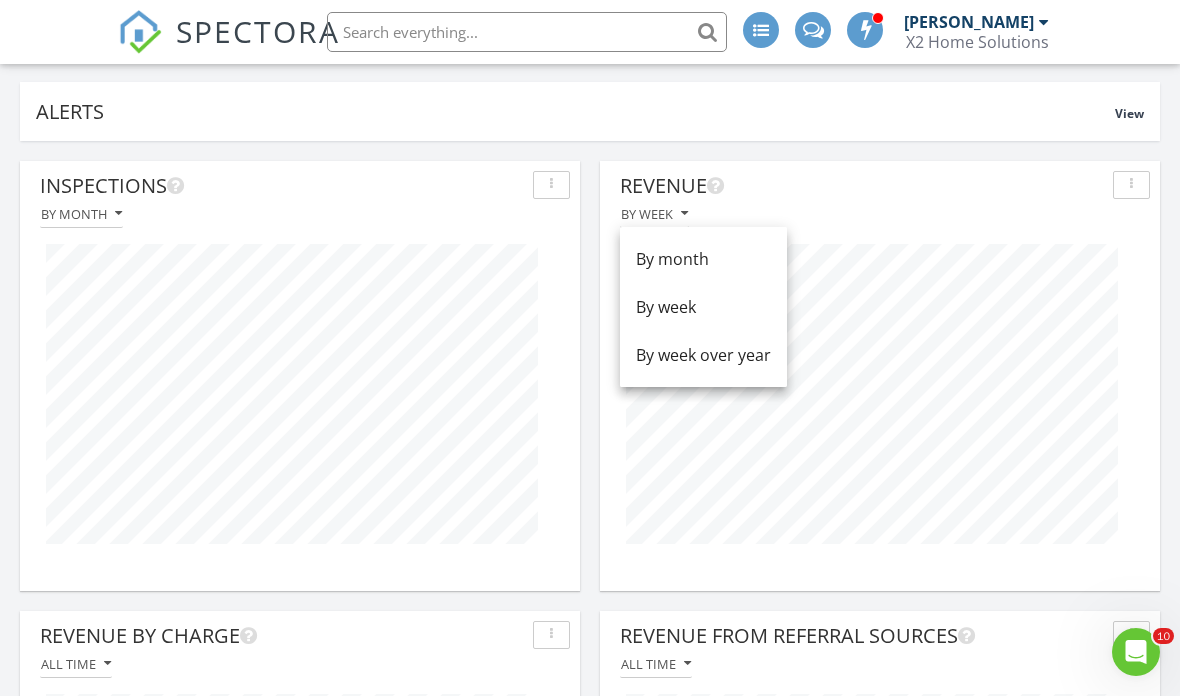 click on "By week over year" at bounding box center (703, 355) 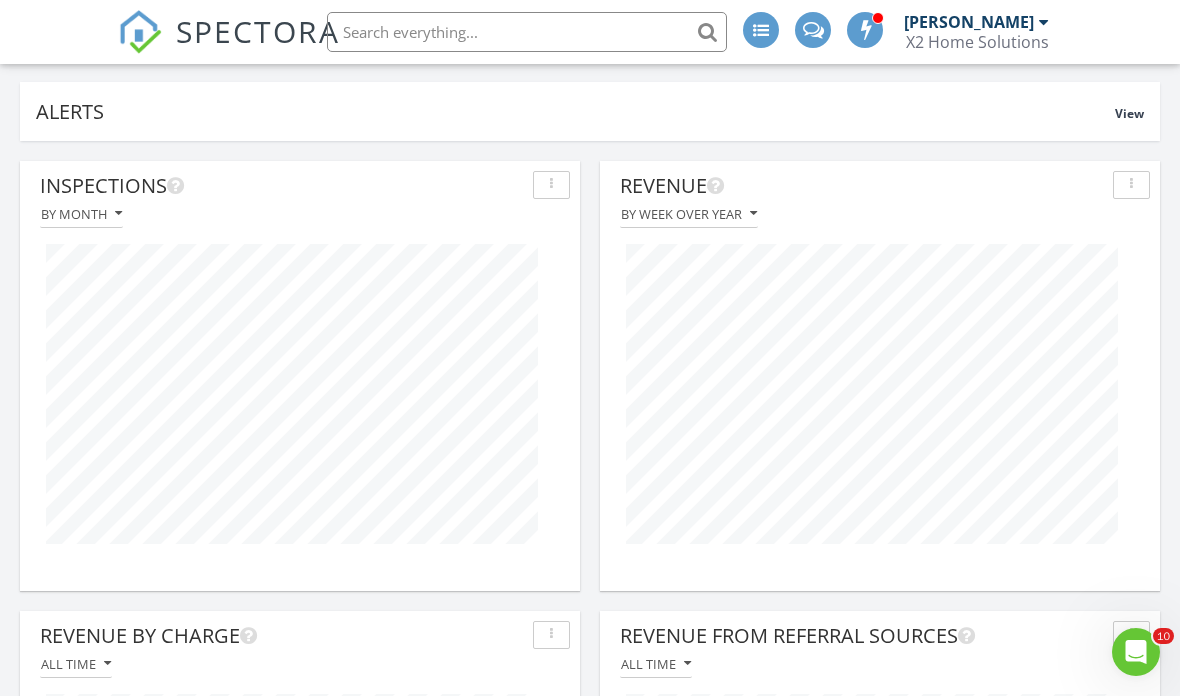 scroll, scrollTop: 999570, scrollLeft: 999440, axis: both 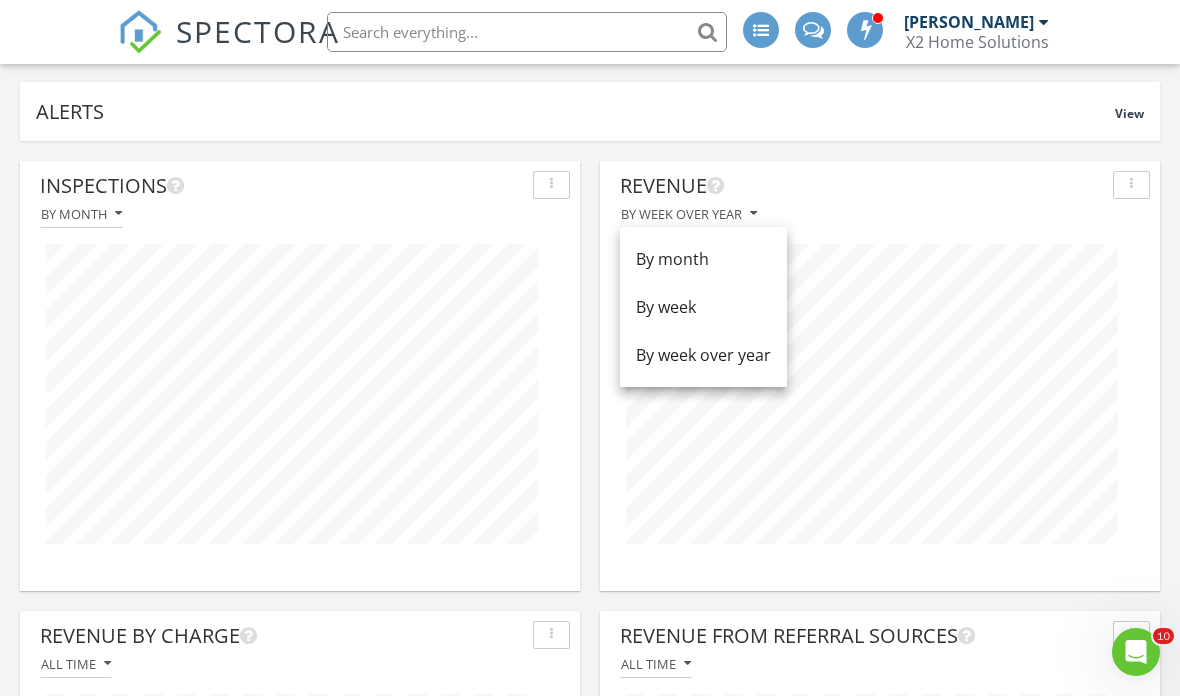 click on "By month" at bounding box center [703, 259] 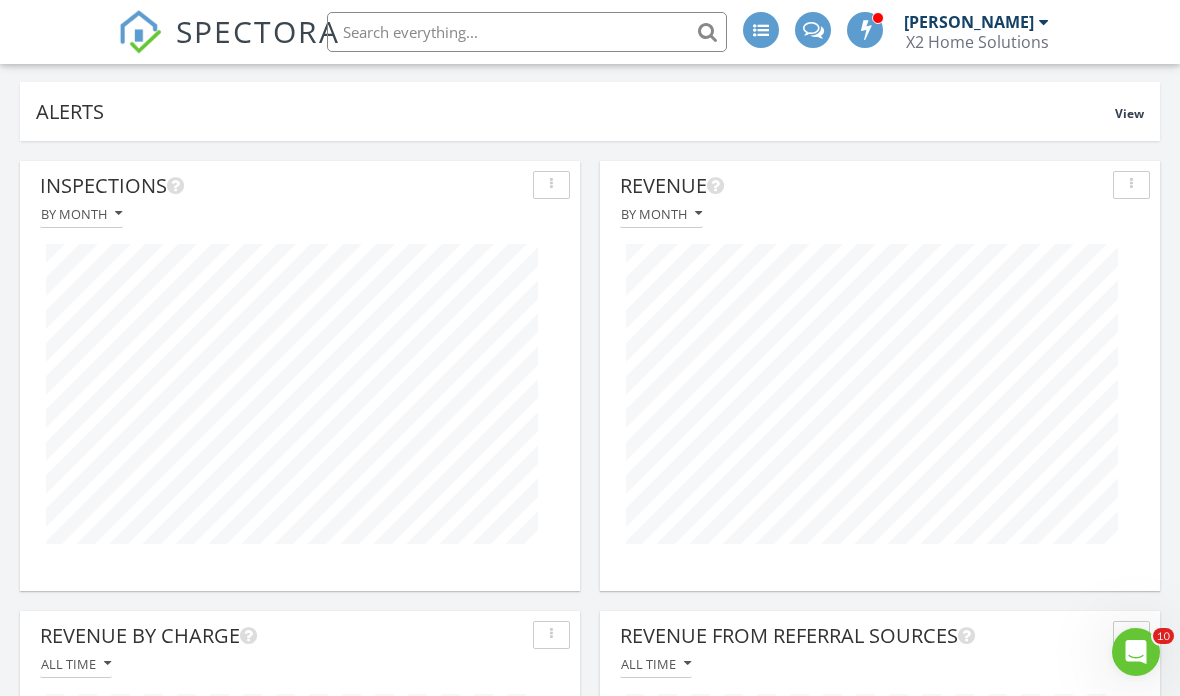 scroll, scrollTop: 999570, scrollLeft: 999440, axis: both 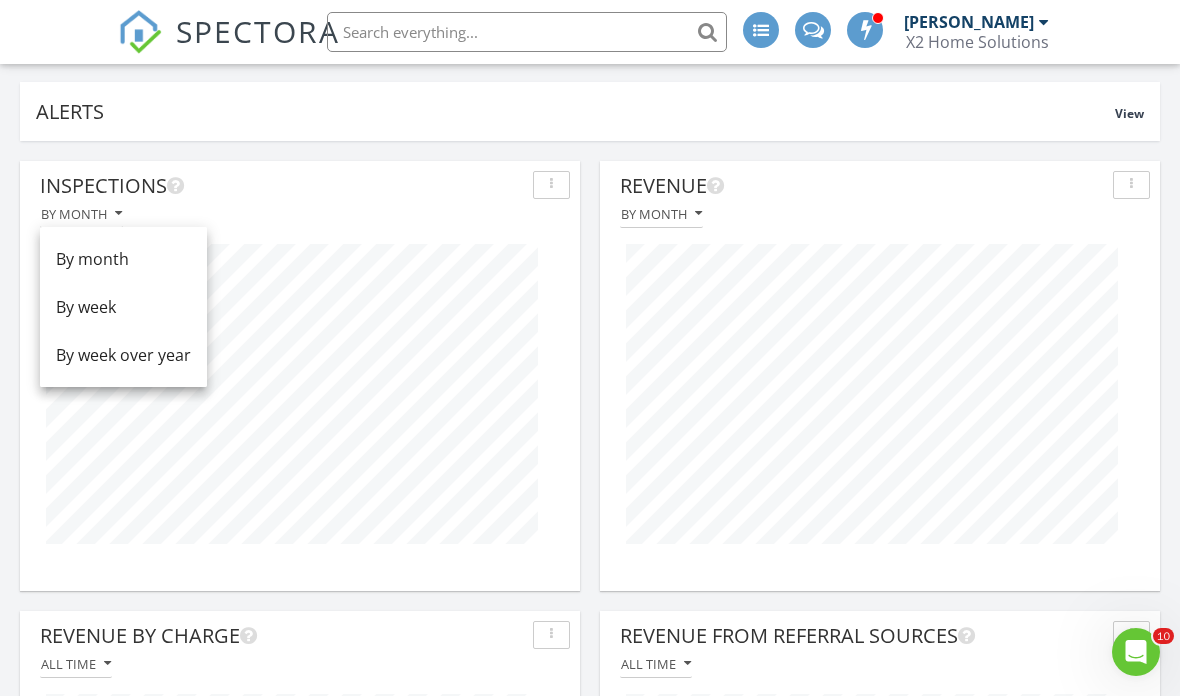 click on "By week over year" at bounding box center [123, 355] 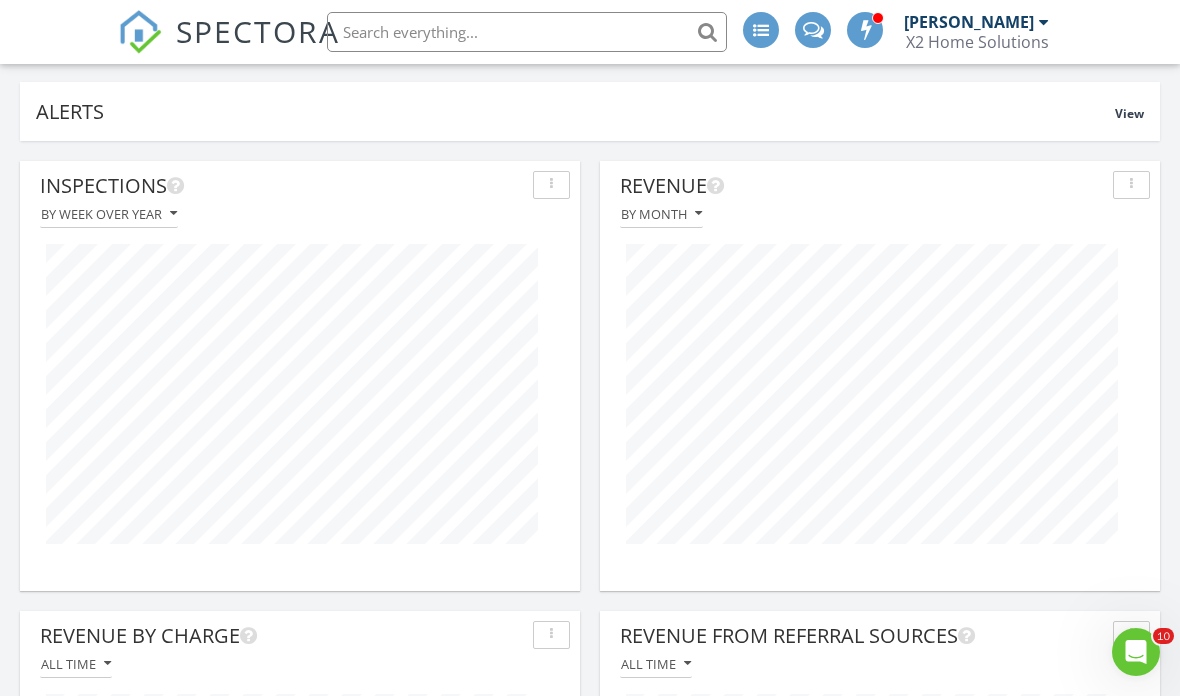 scroll, scrollTop: 999570, scrollLeft: 999440, axis: both 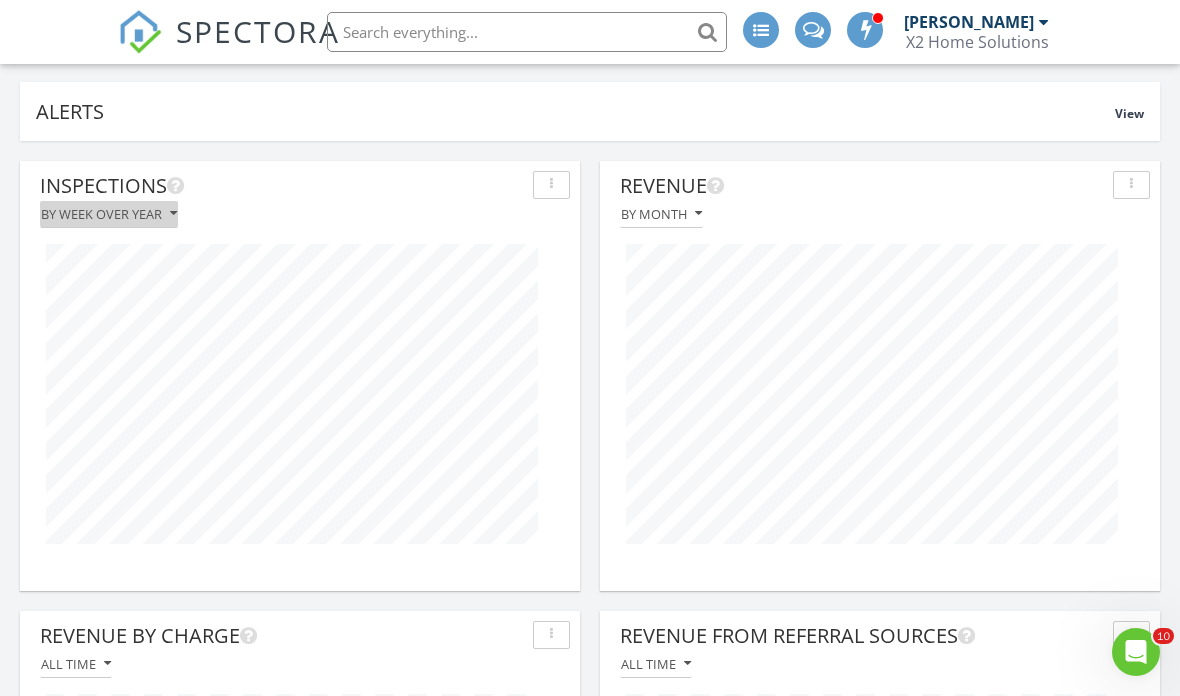 click on "By week over year" at bounding box center [109, 214] 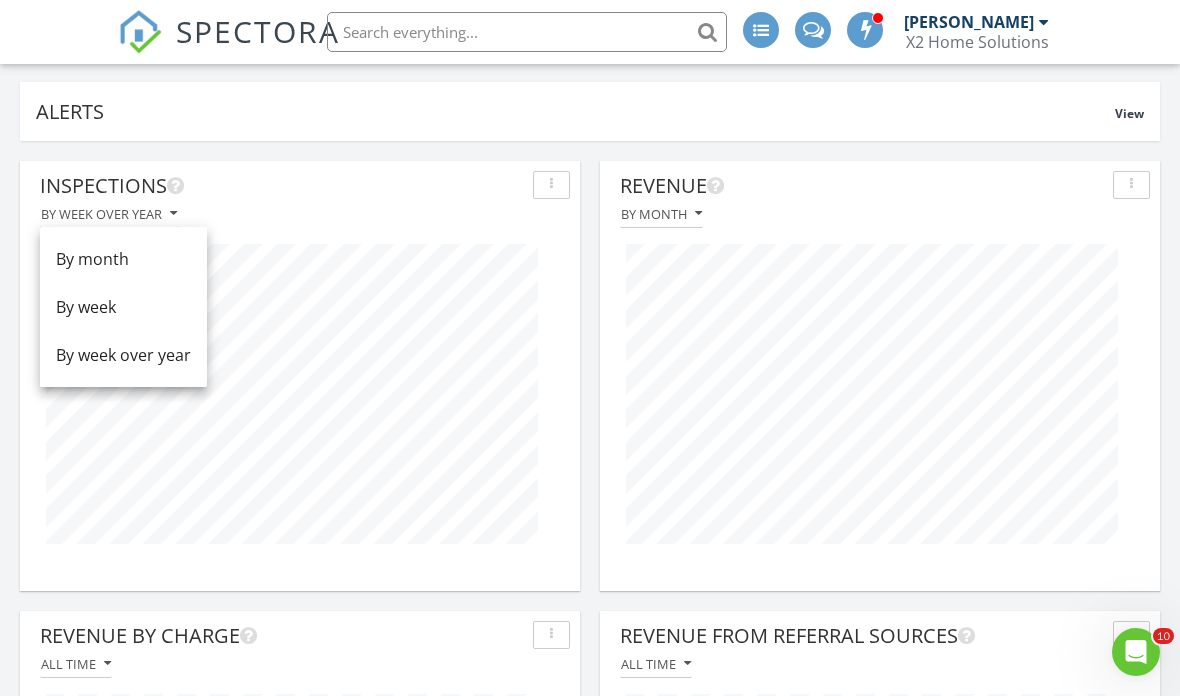 click on "By week over year" at bounding box center [300, 214] 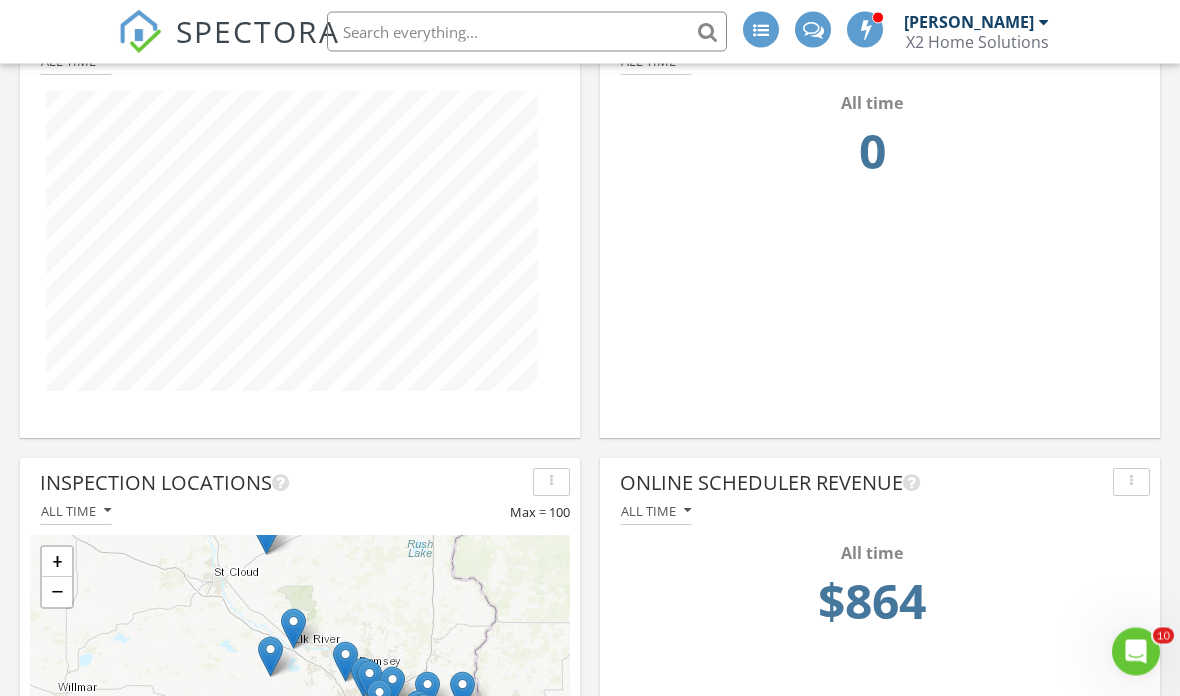 scroll, scrollTop: 1325, scrollLeft: 0, axis: vertical 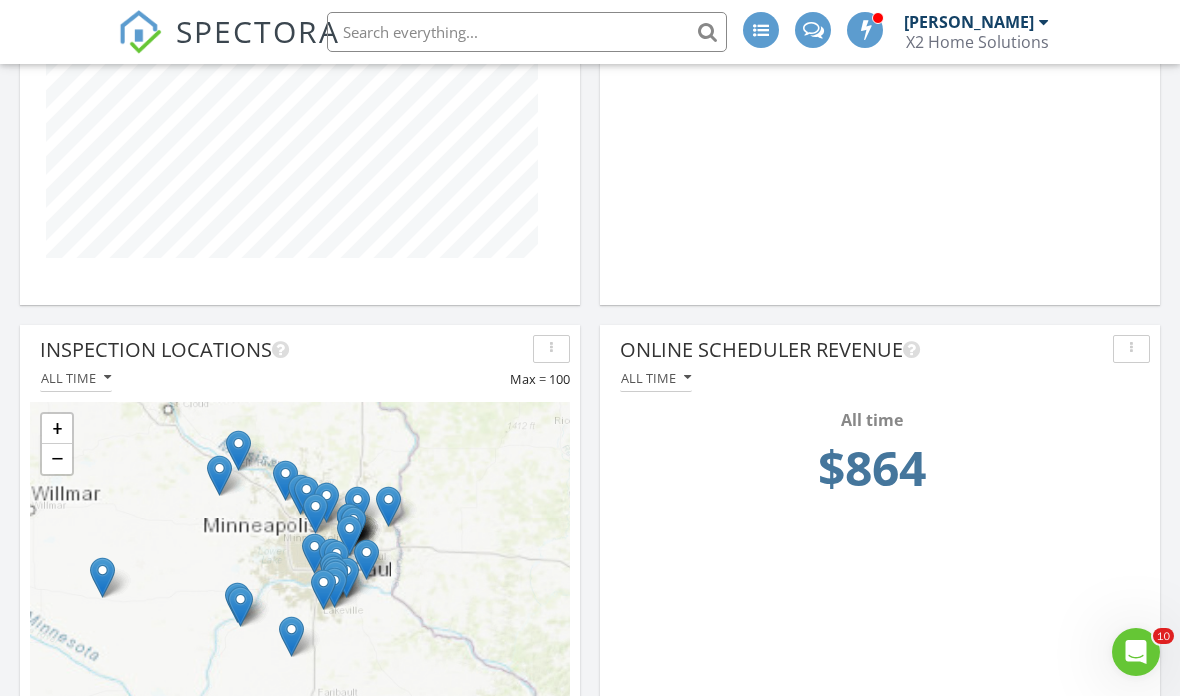 click on "+ − Leaflet  | Tiles © Esri" at bounding box center [300, 574] 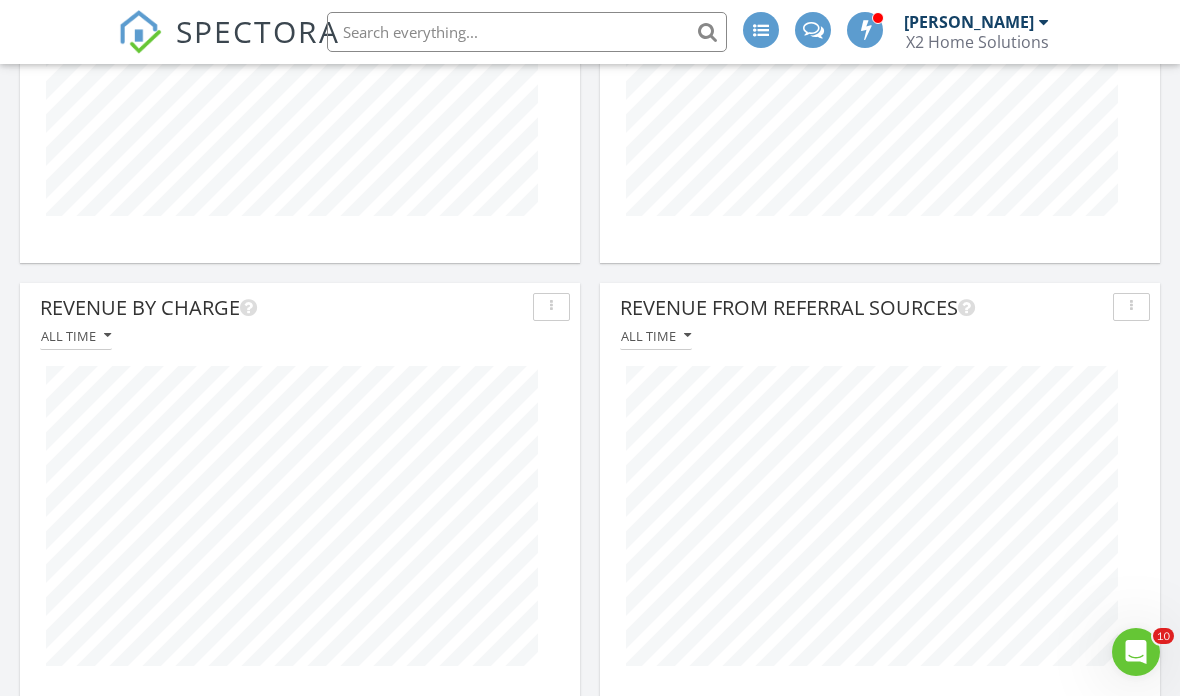 scroll, scrollTop: 0, scrollLeft: 0, axis: both 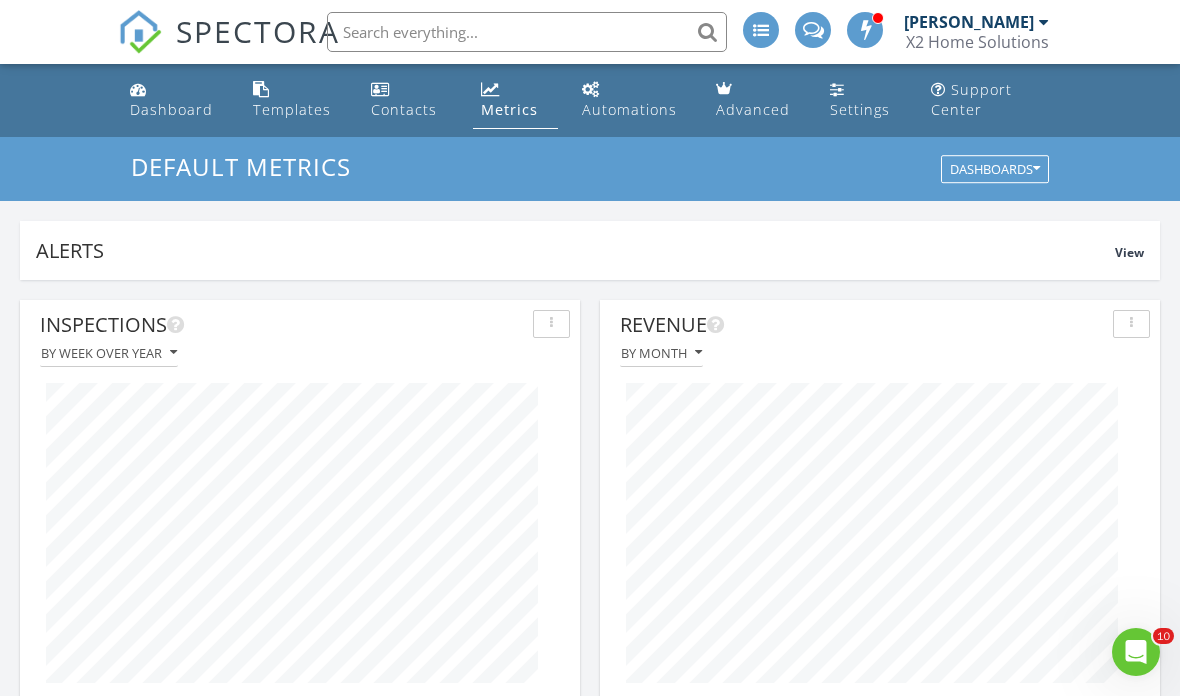 click on "[PERSON_NAME]" at bounding box center [969, 22] 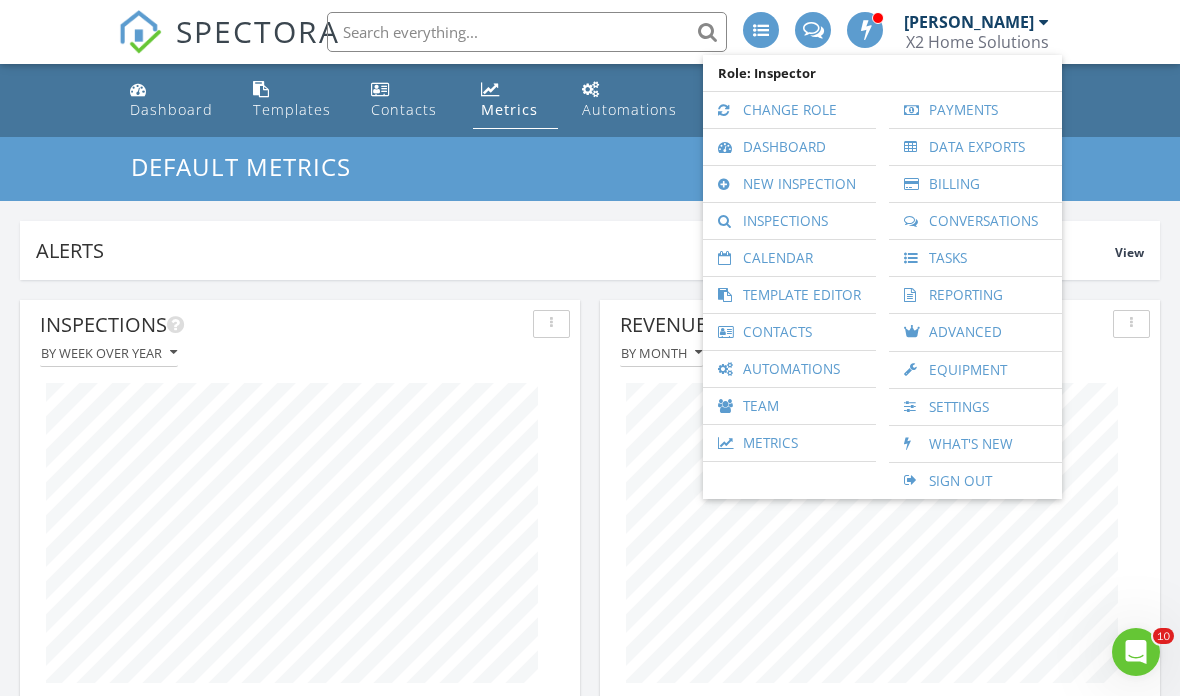 click on "Payments" at bounding box center (975, 110) 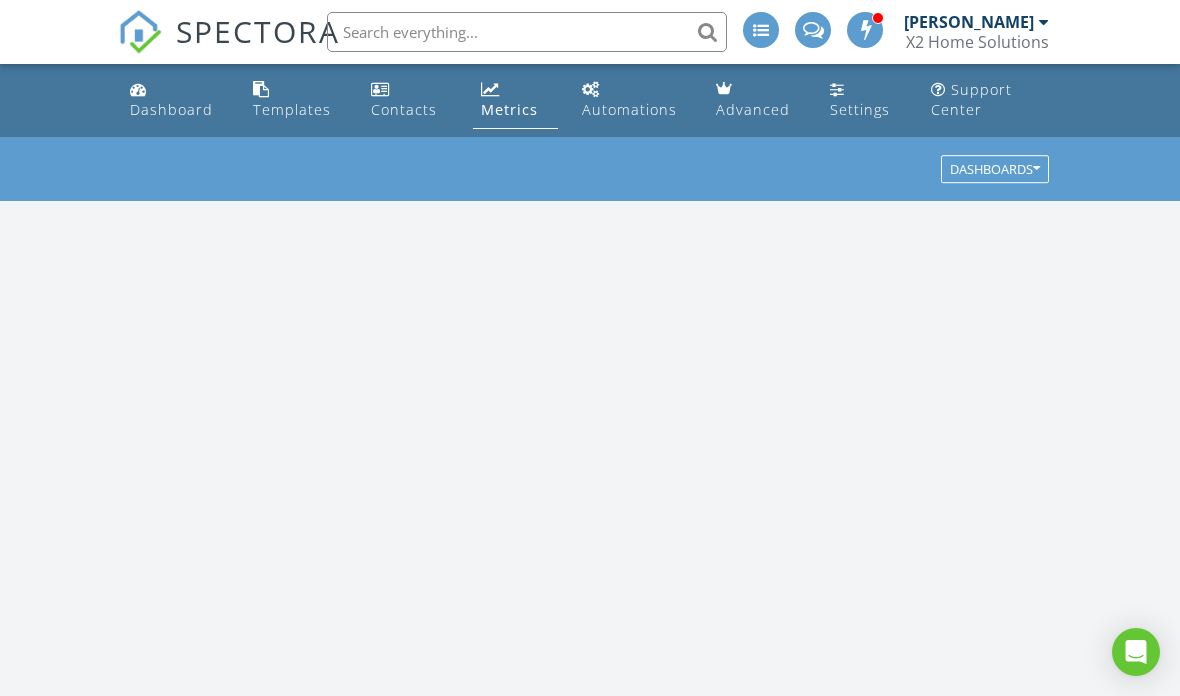 scroll, scrollTop: 0, scrollLeft: 0, axis: both 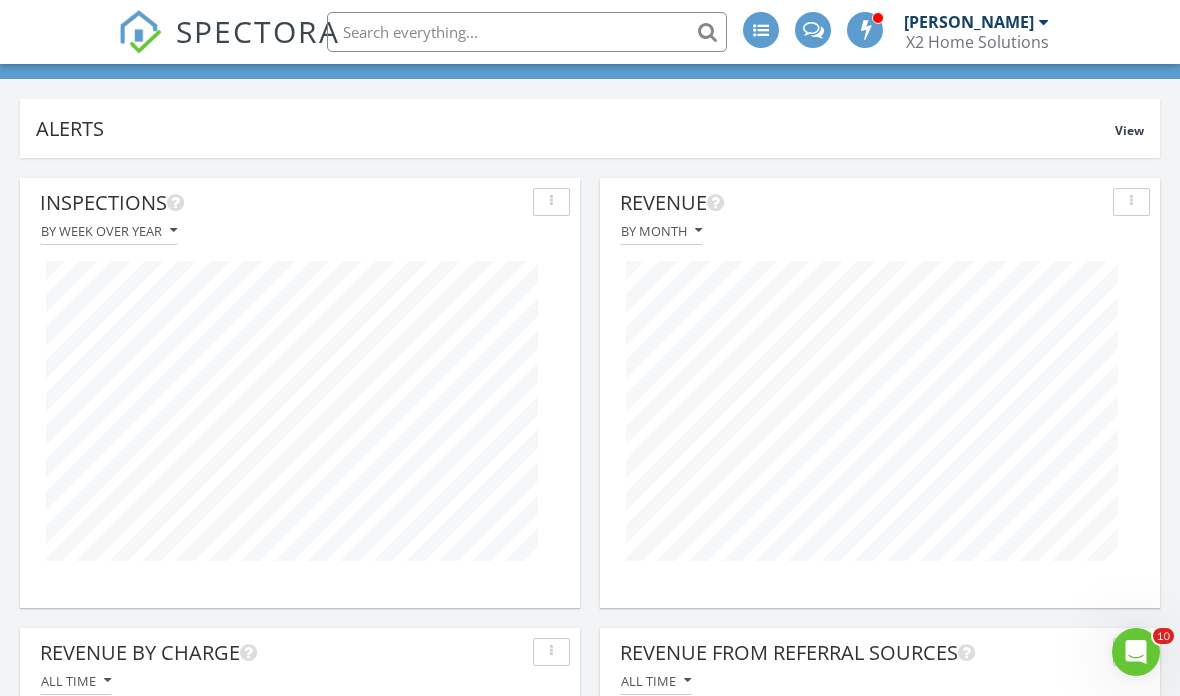 click on "By month" at bounding box center [661, 231] 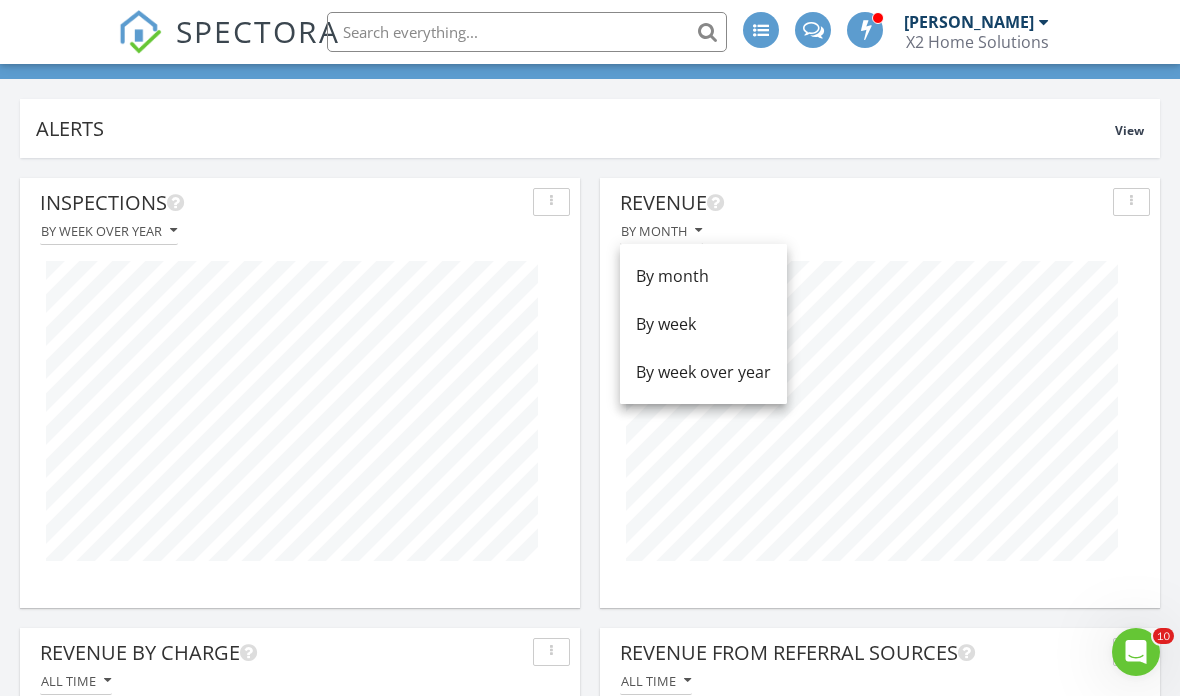 click on "By month" at bounding box center [703, 276] 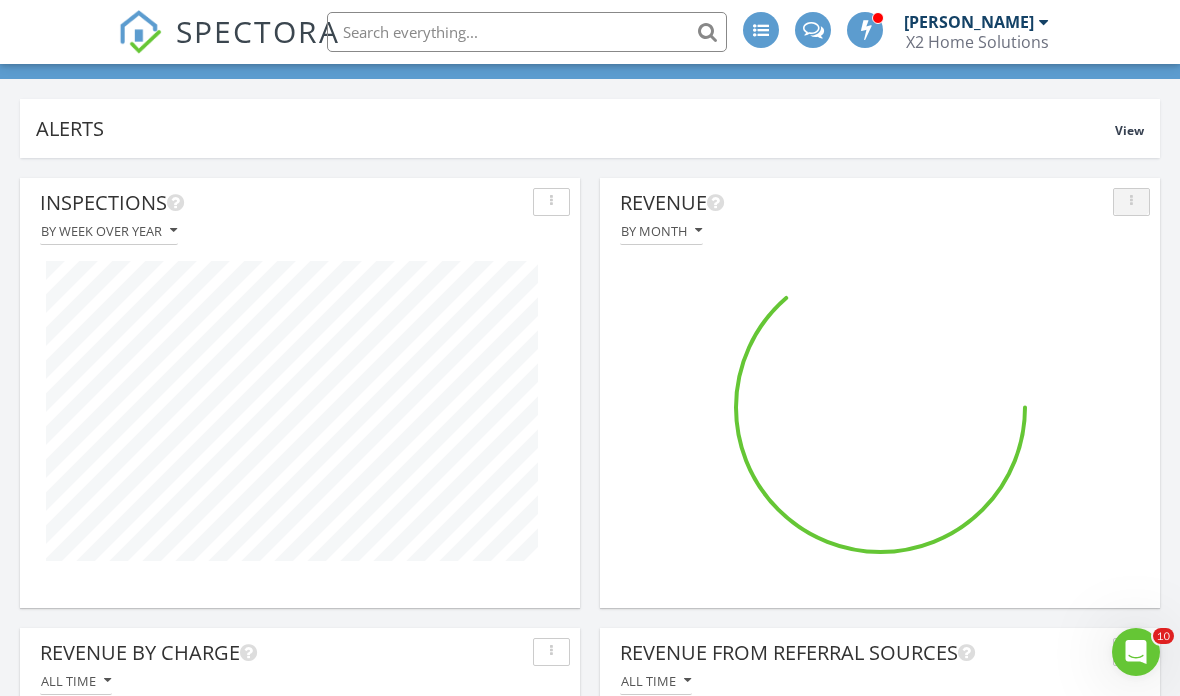 click at bounding box center [1131, 202] 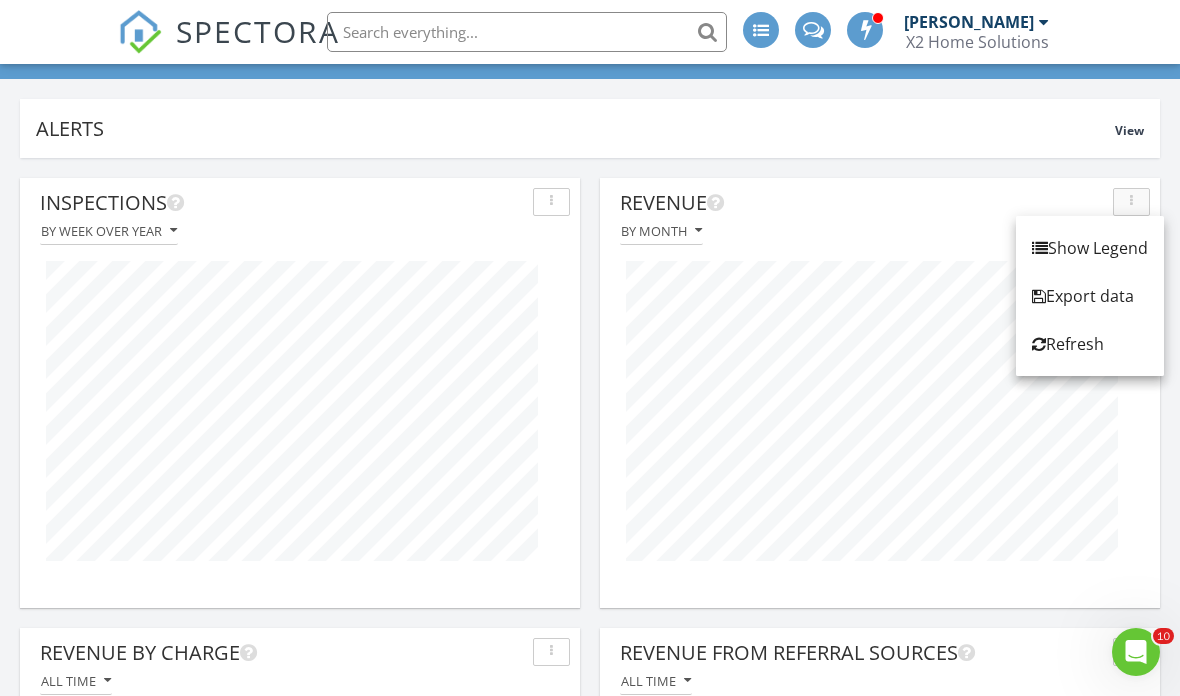 scroll, scrollTop: 999570, scrollLeft: 999440, axis: both 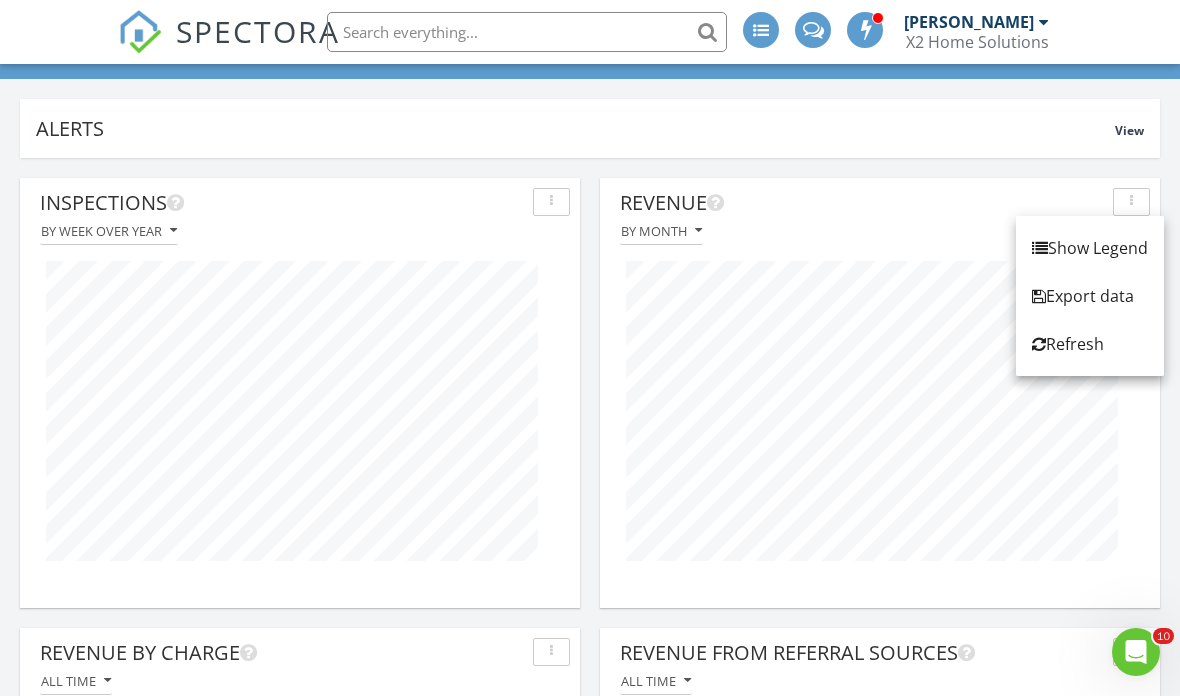 click on "Show
Legend" at bounding box center [1090, 248] 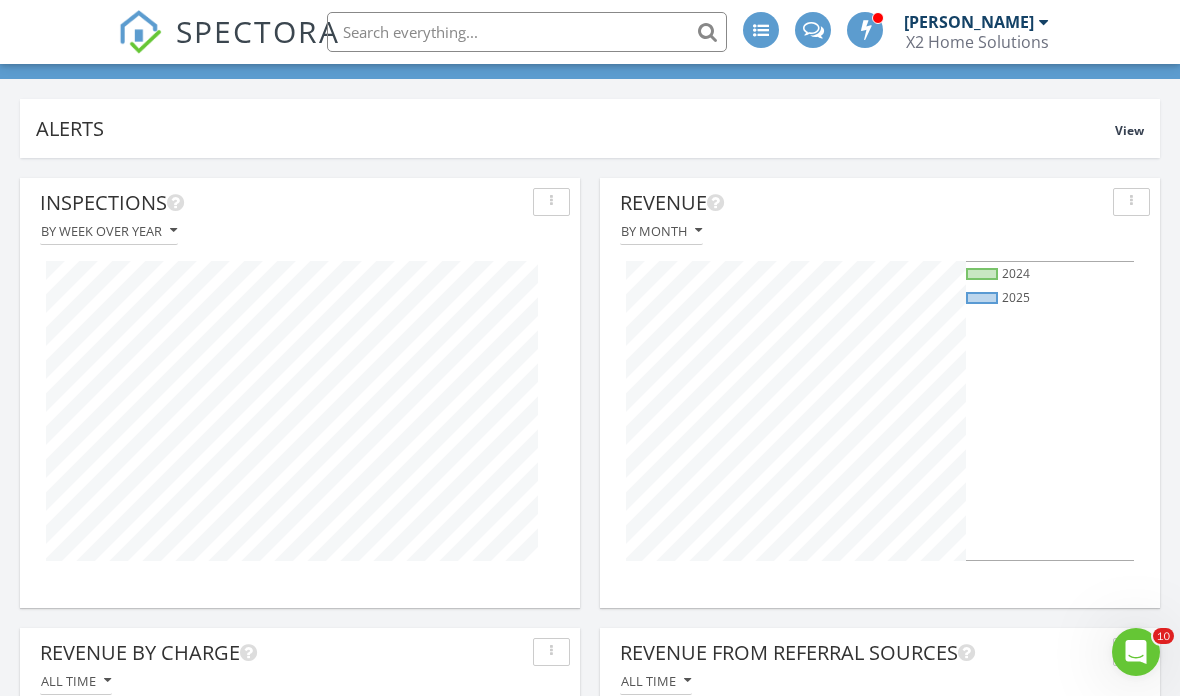 click on "Revenue" at bounding box center [862, 203] 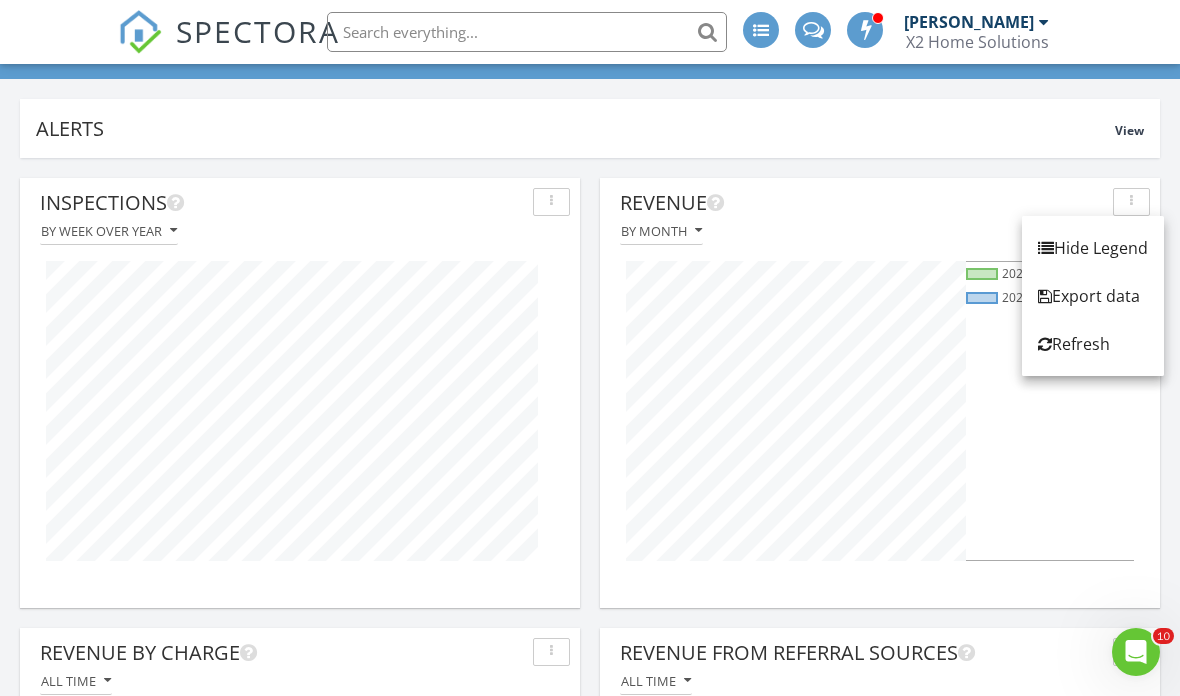 click on "2024   2025" at bounding box center [880, 411] 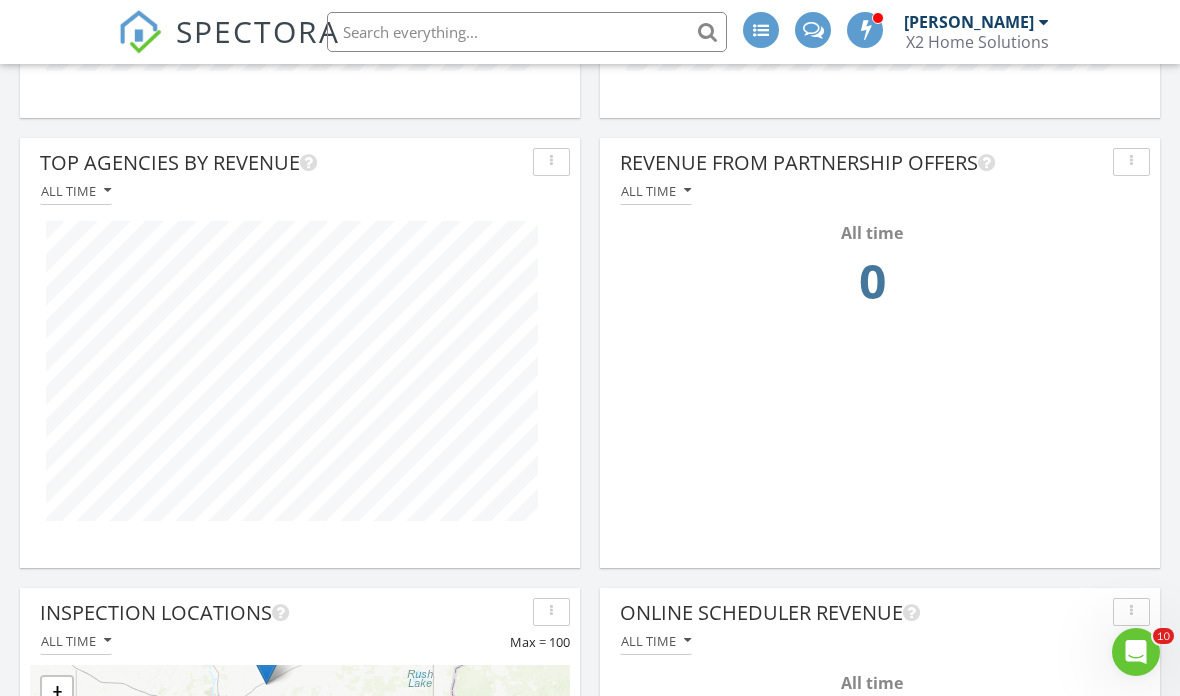scroll, scrollTop: 1325, scrollLeft: 0, axis: vertical 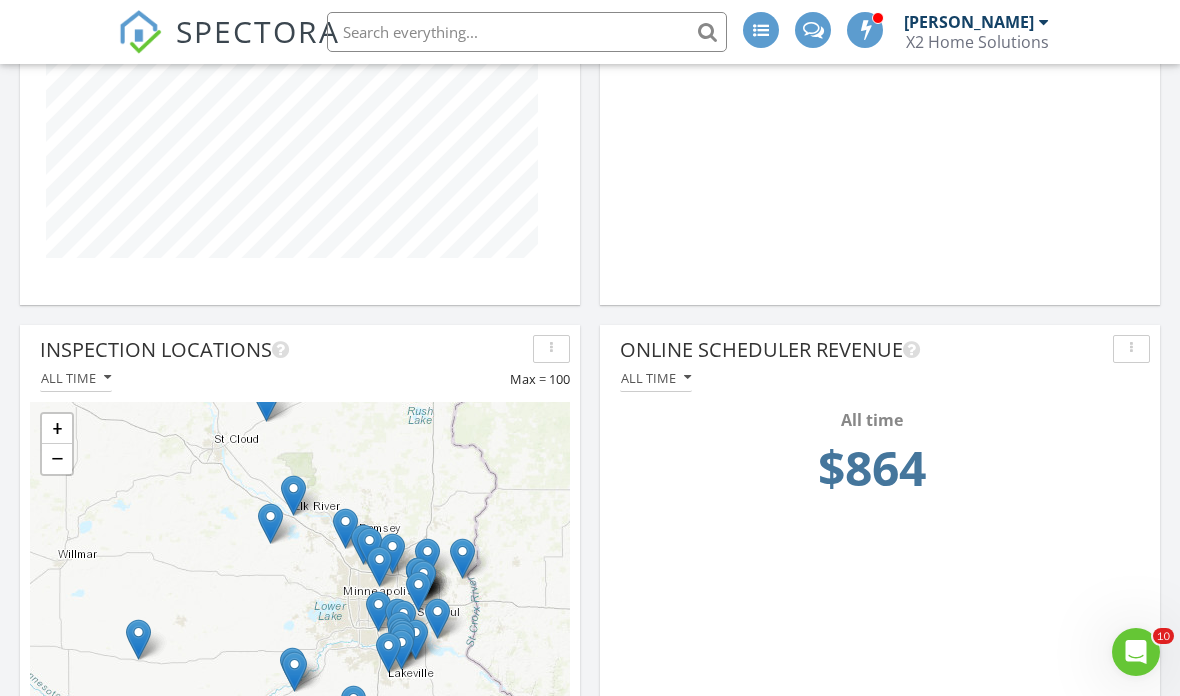 click on "All time" at bounding box center (656, 378) 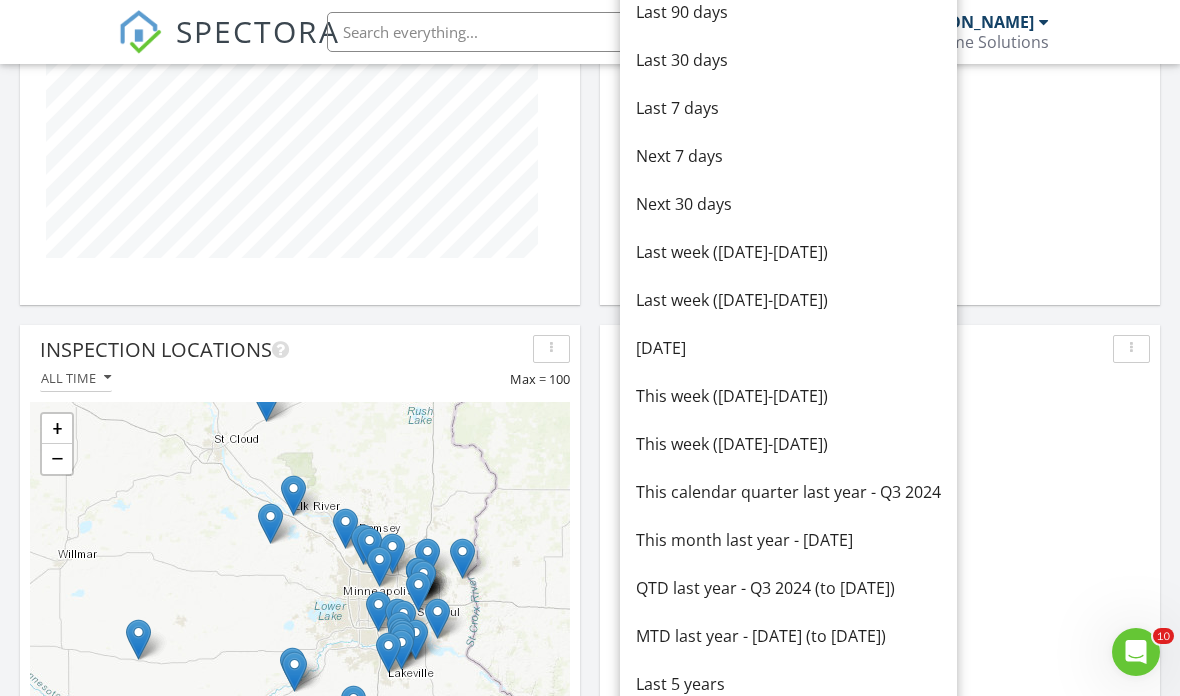 click on "$864" at bounding box center (872, 474) 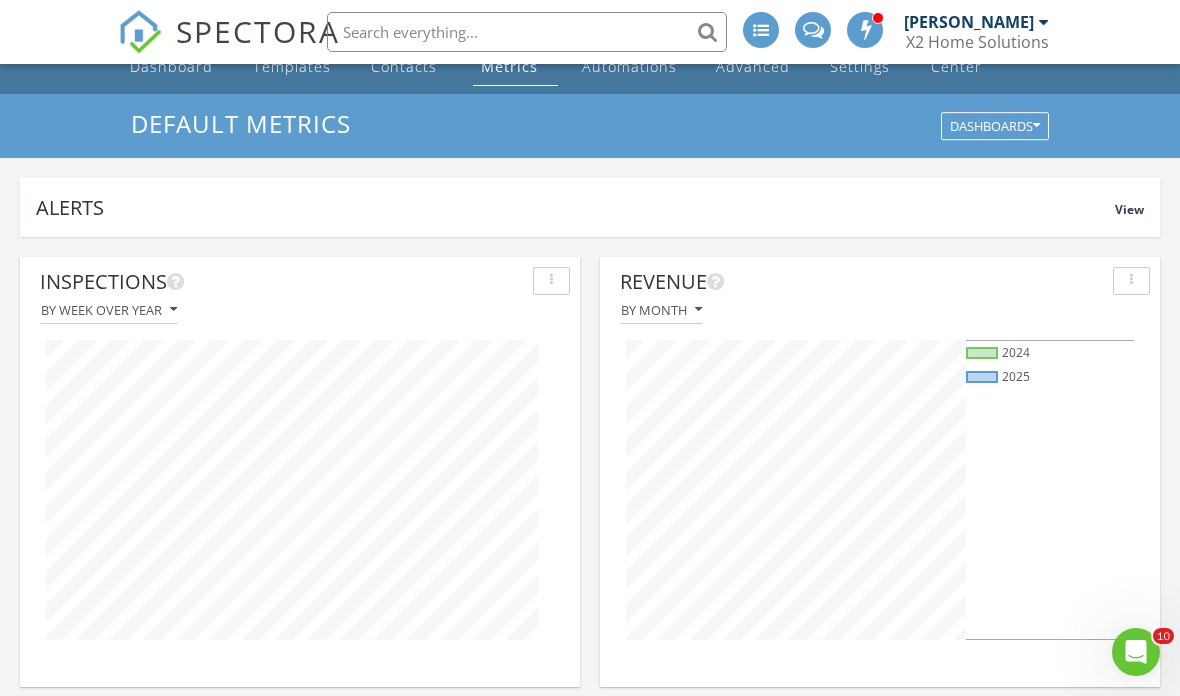 scroll, scrollTop: 0, scrollLeft: 0, axis: both 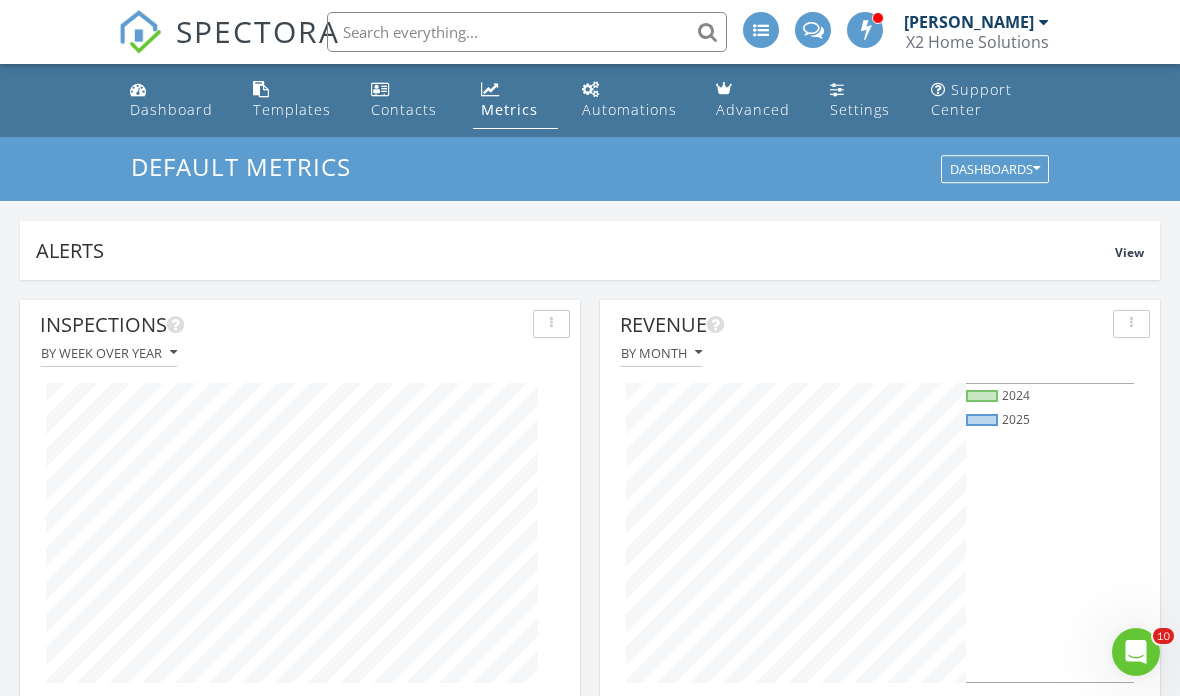 click on "View" at bounding box center [1129, 251] 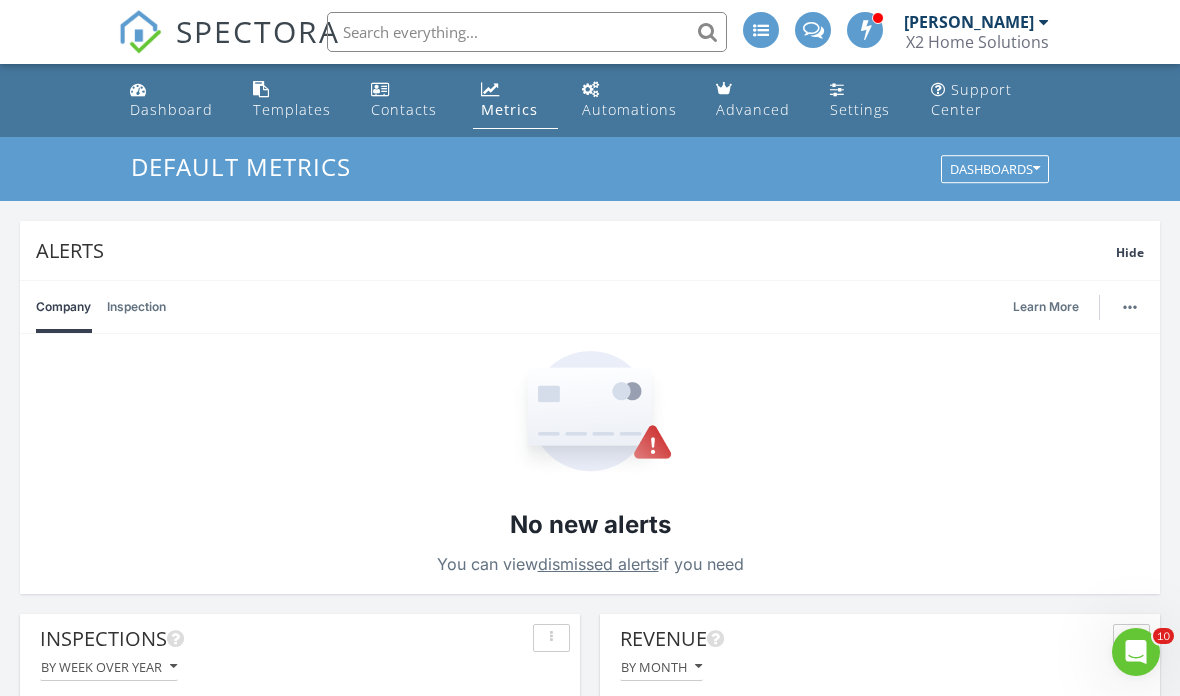 click on "Alerts
Hide" at bounding box center [590, 250] 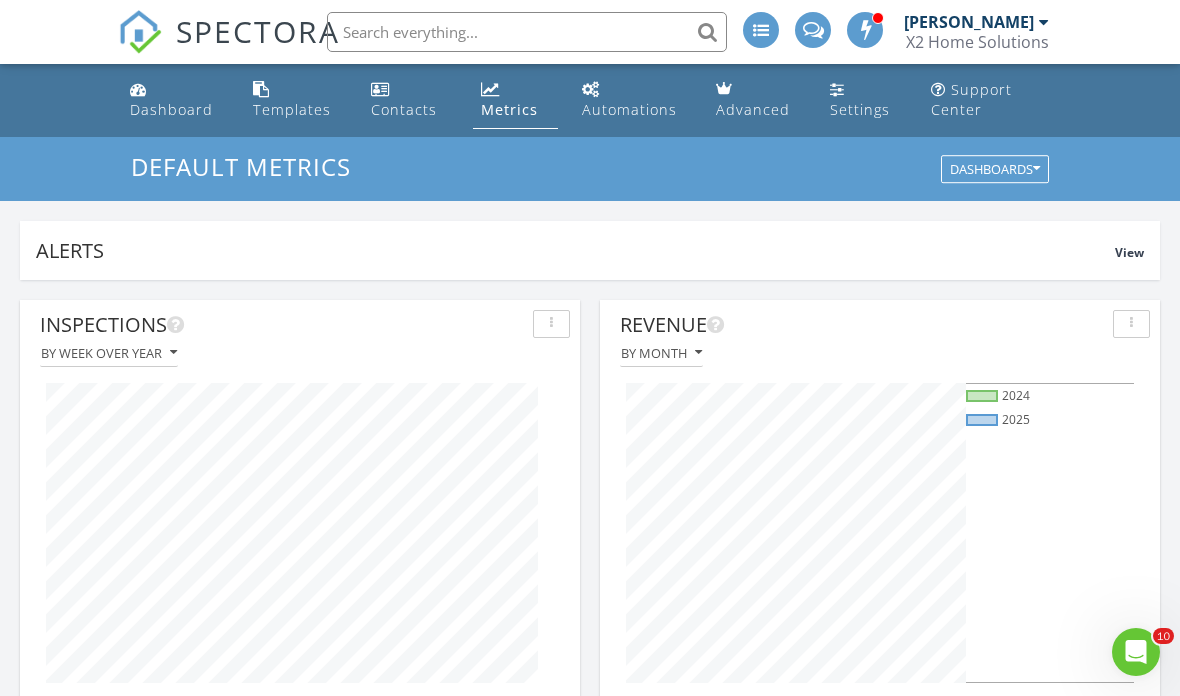 click on "Dashboards" at bounding box center [995, 170] 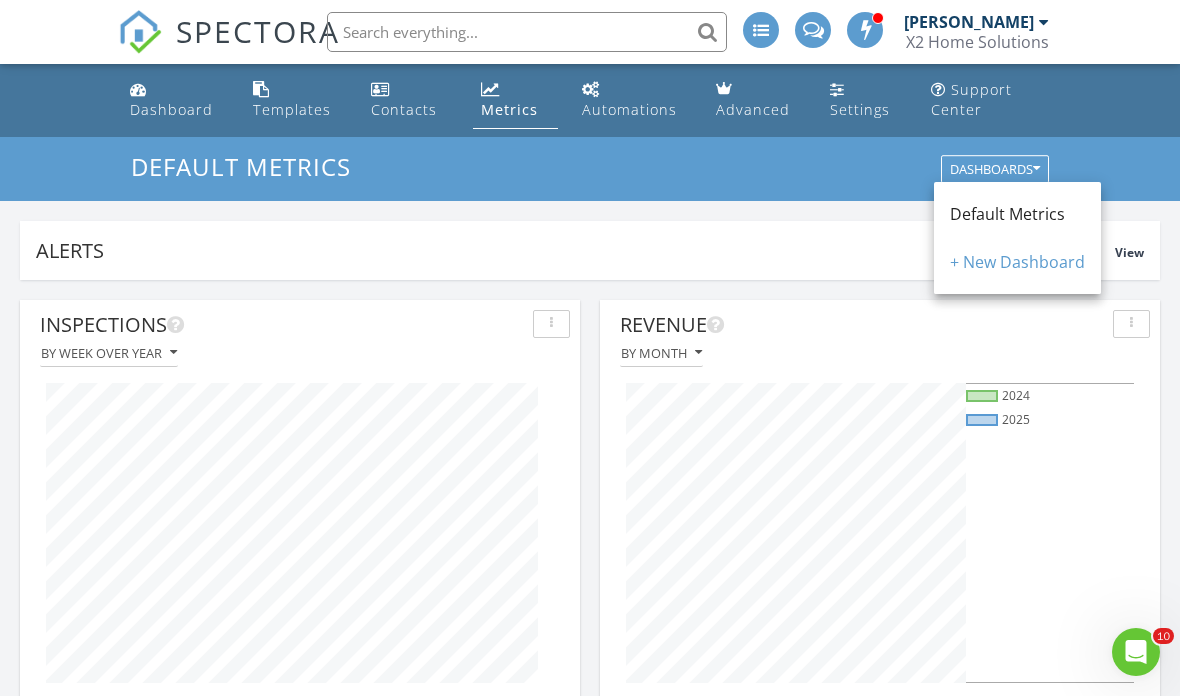 click on "+ New Dashboard" at bounding box center (1017, 262) 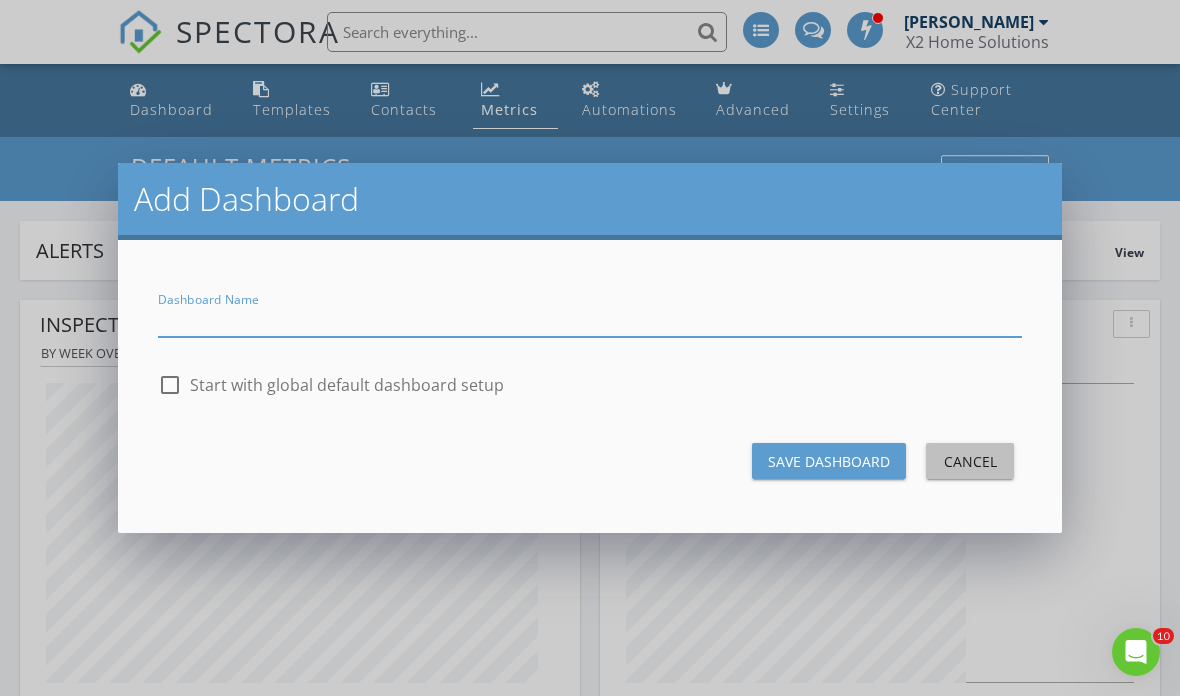 click on "Cancel" at bounding box center (970, 461) 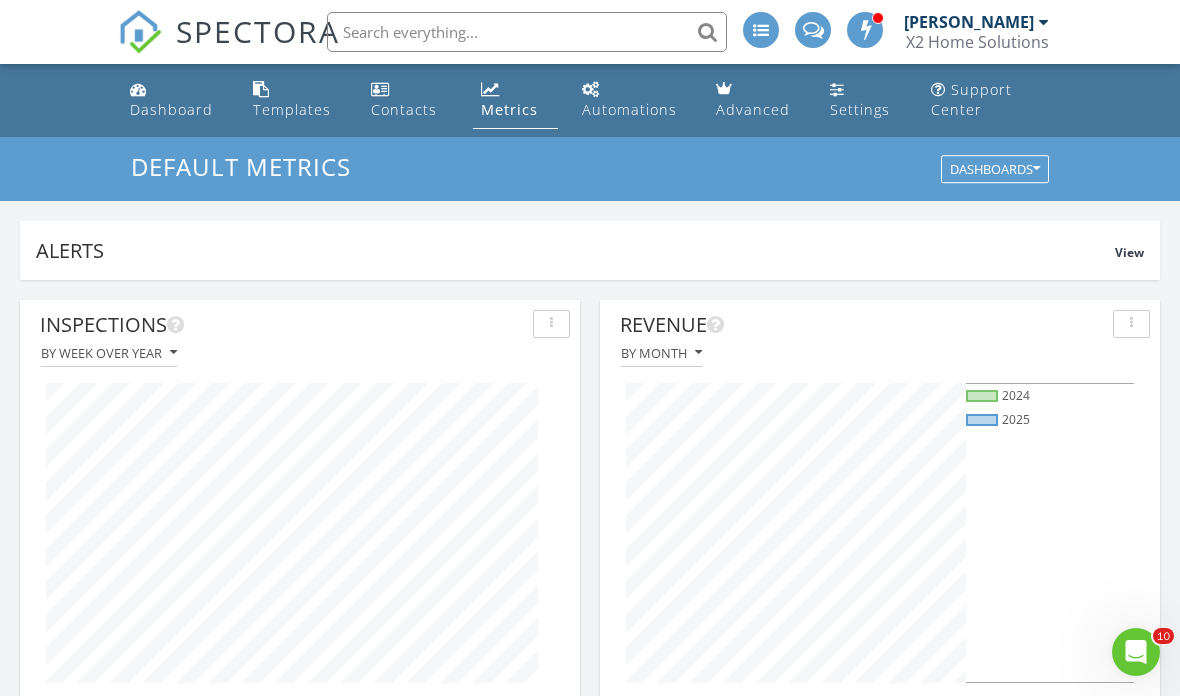 click on "Dashboards" at bounding box center [995, 170] 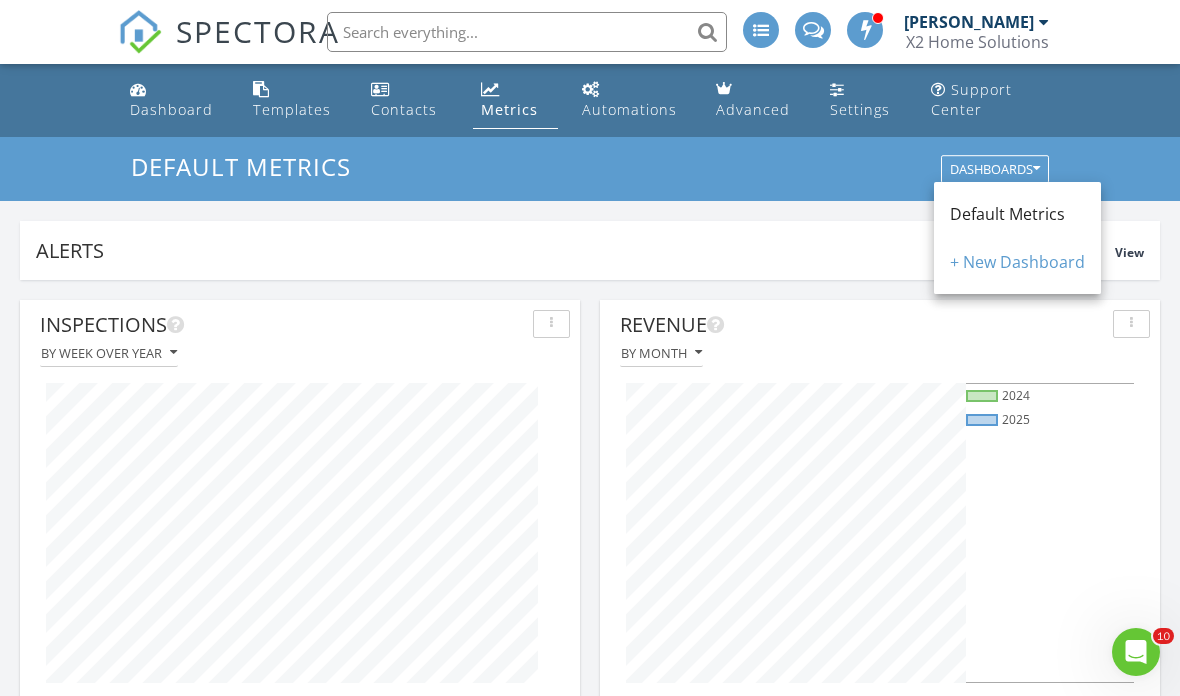 click on "Default Metrics
Dashboards" at bounding box center (590, 169) 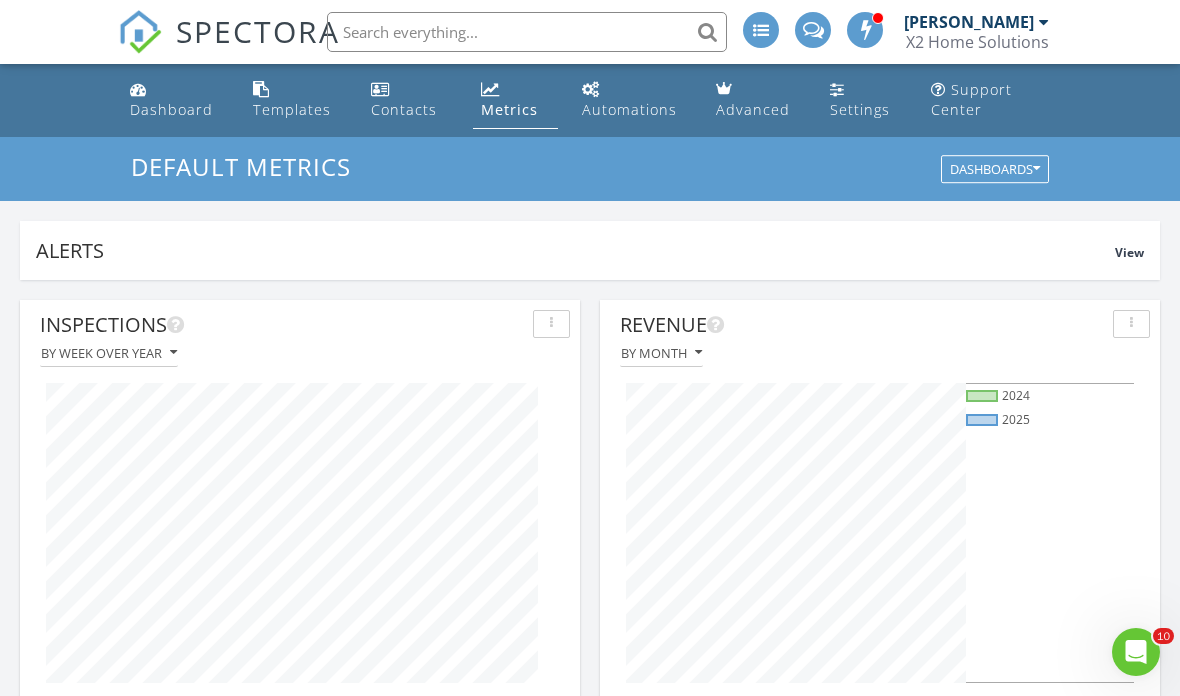 click on "View" at bounding box center [1129, 252] 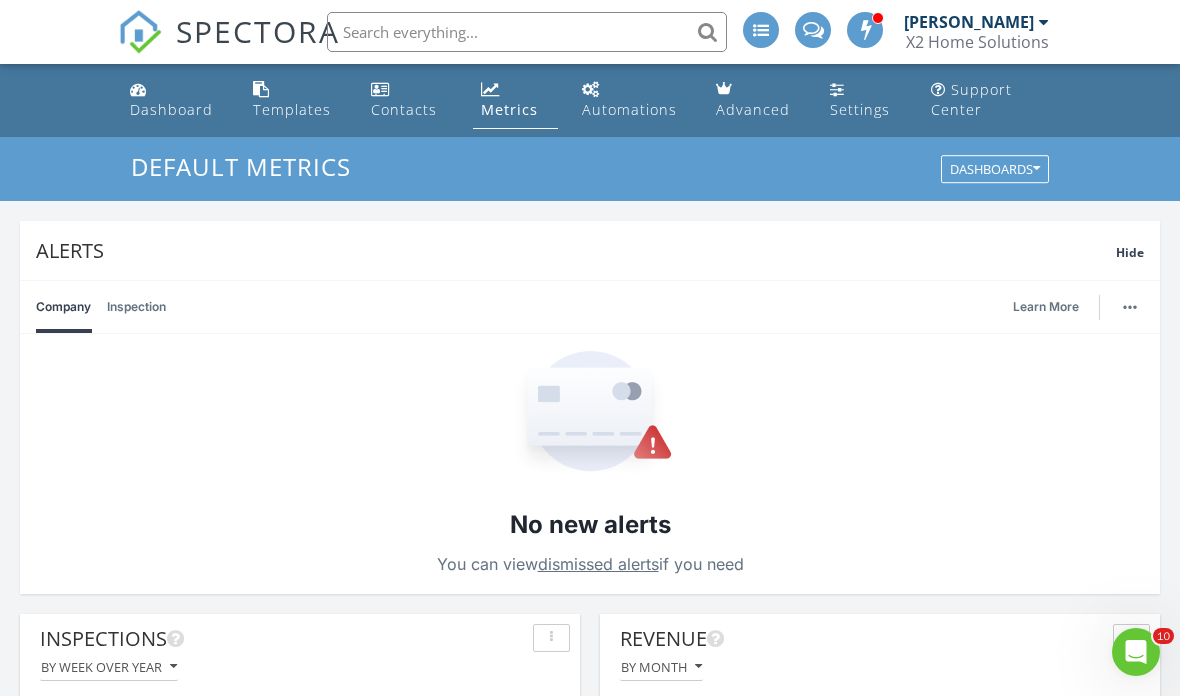click at bounding box center [1130, 307] 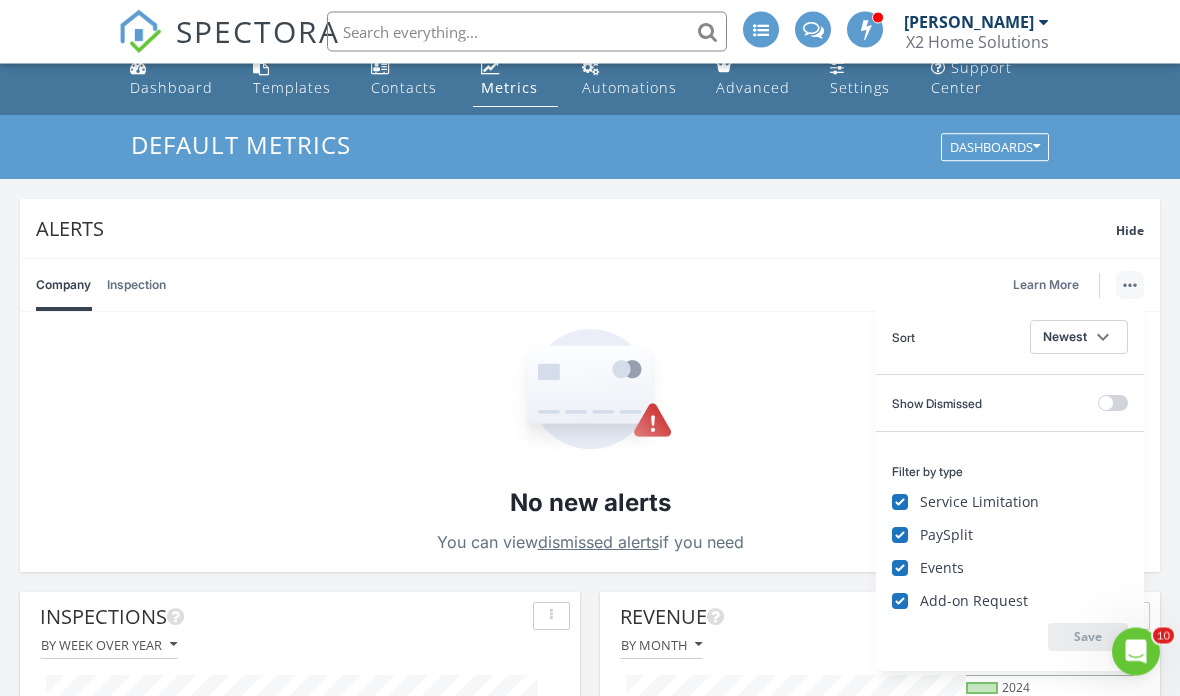 scroll, scrollTop: 26, scrollLeft: 0, axis: vertical 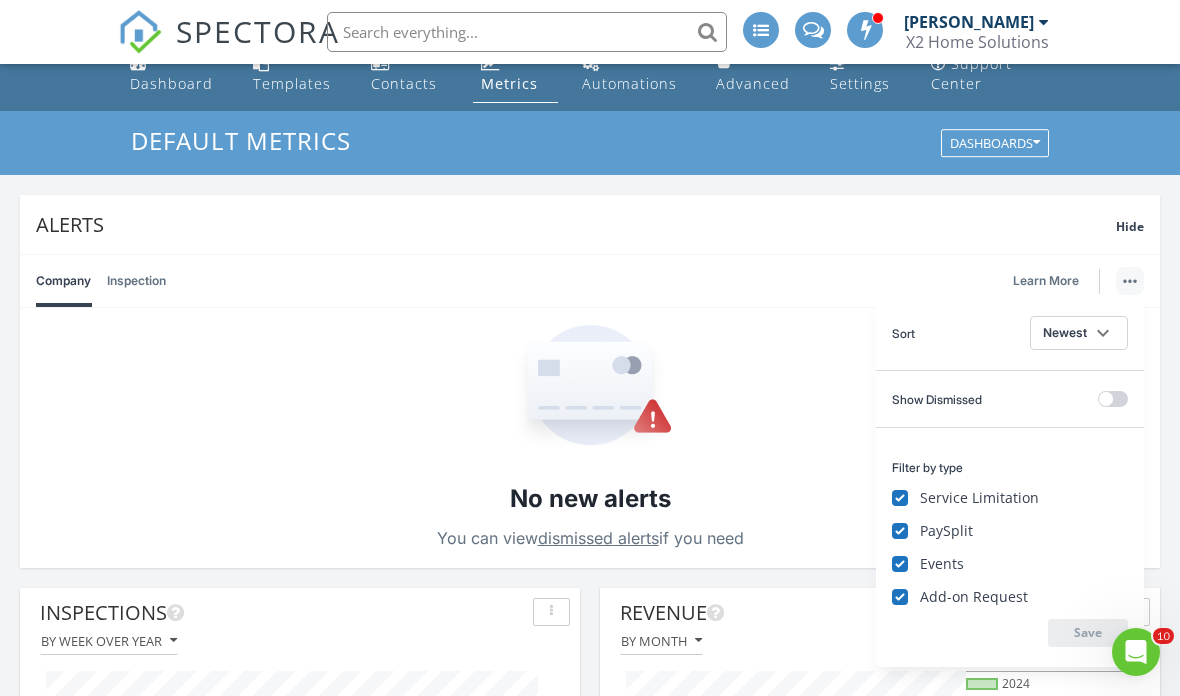 click on "keyboard_arrow_down" at bounding box center [1103, 333] 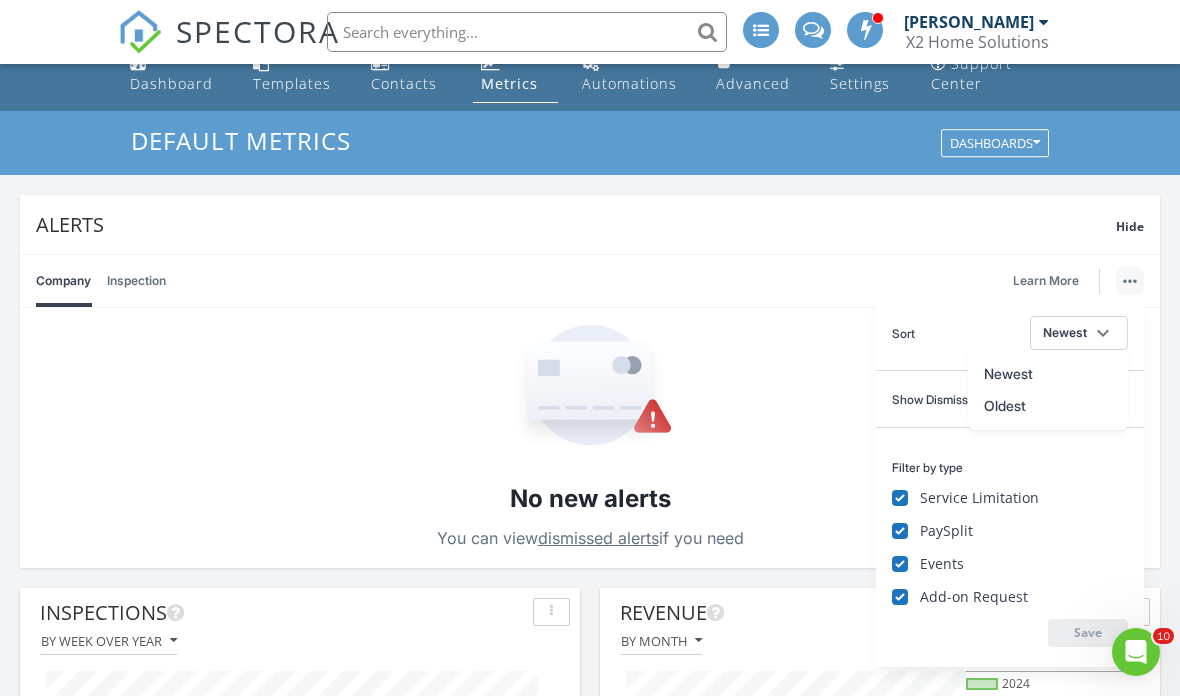 click on "No new alerts
You can view
dismissed alerts
if you need" at bounding box center (590, 438) 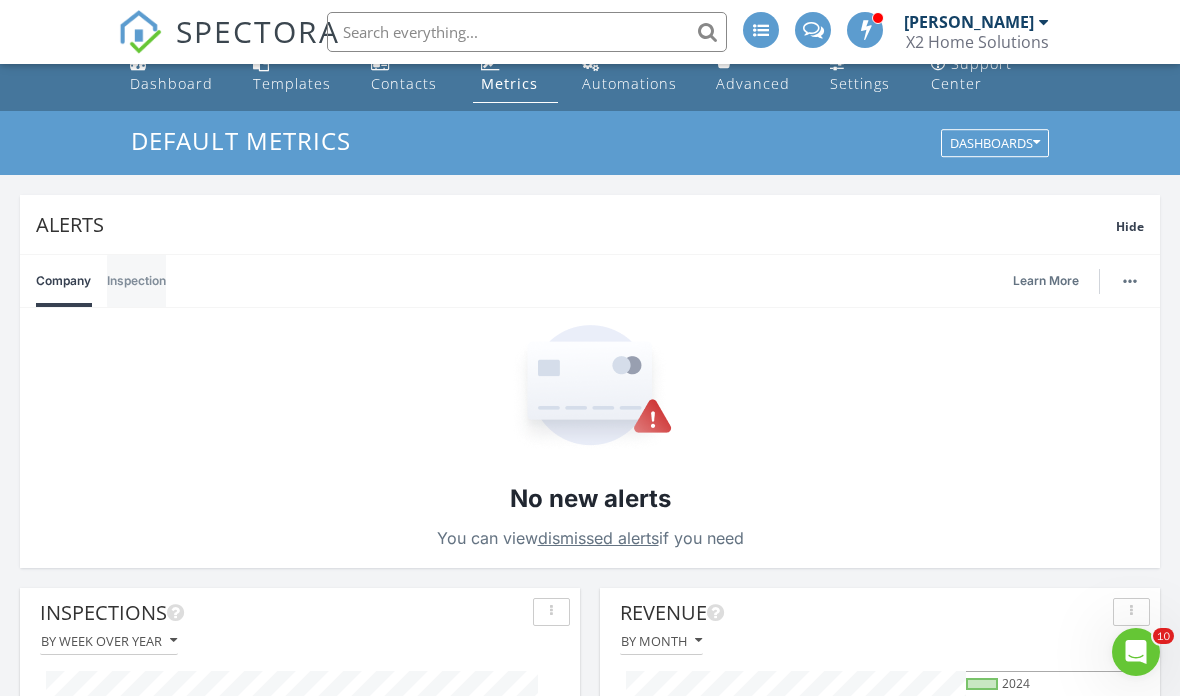 click on "Inspection" at bounding box center [136, 281] 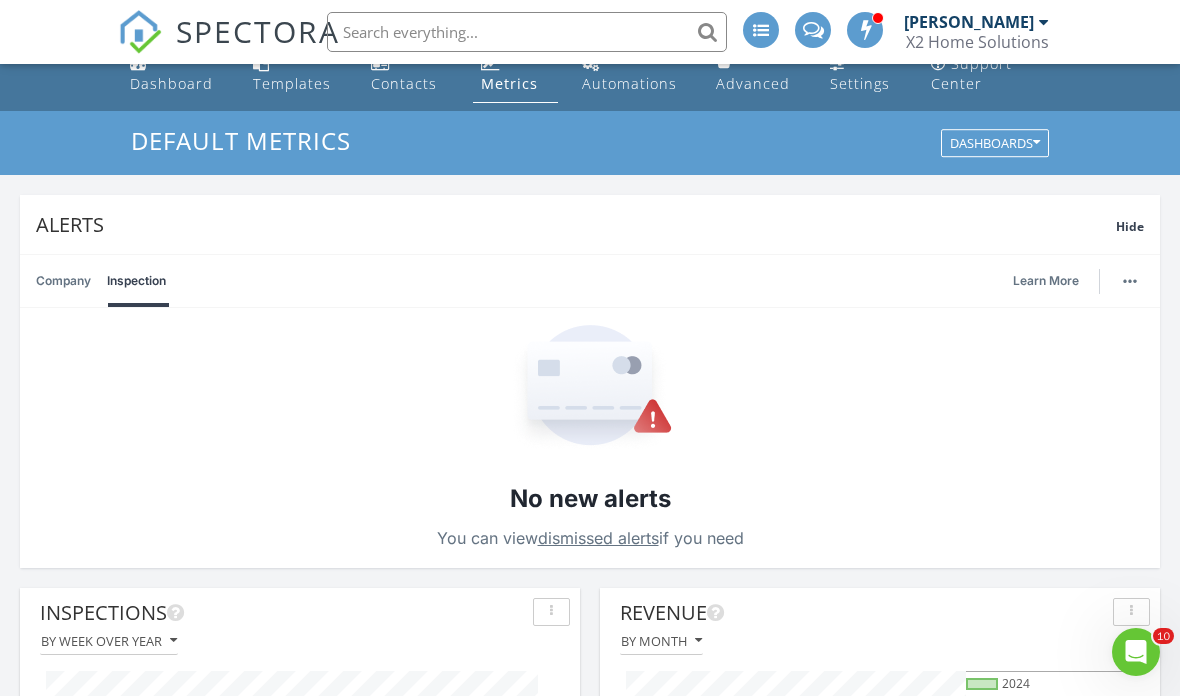 click on "Company
Inspection
Learn More" at bounding box center [590, 281] 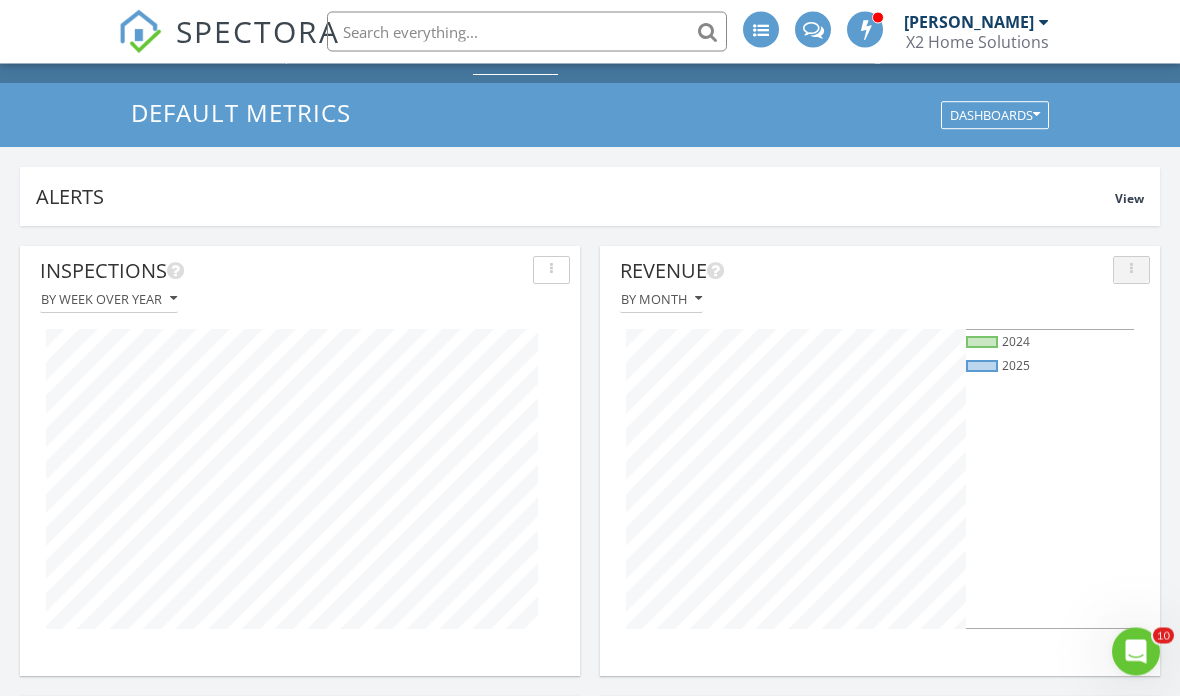 scroll, scrollTop: 54, scrollLeft: 0, axis: vertical 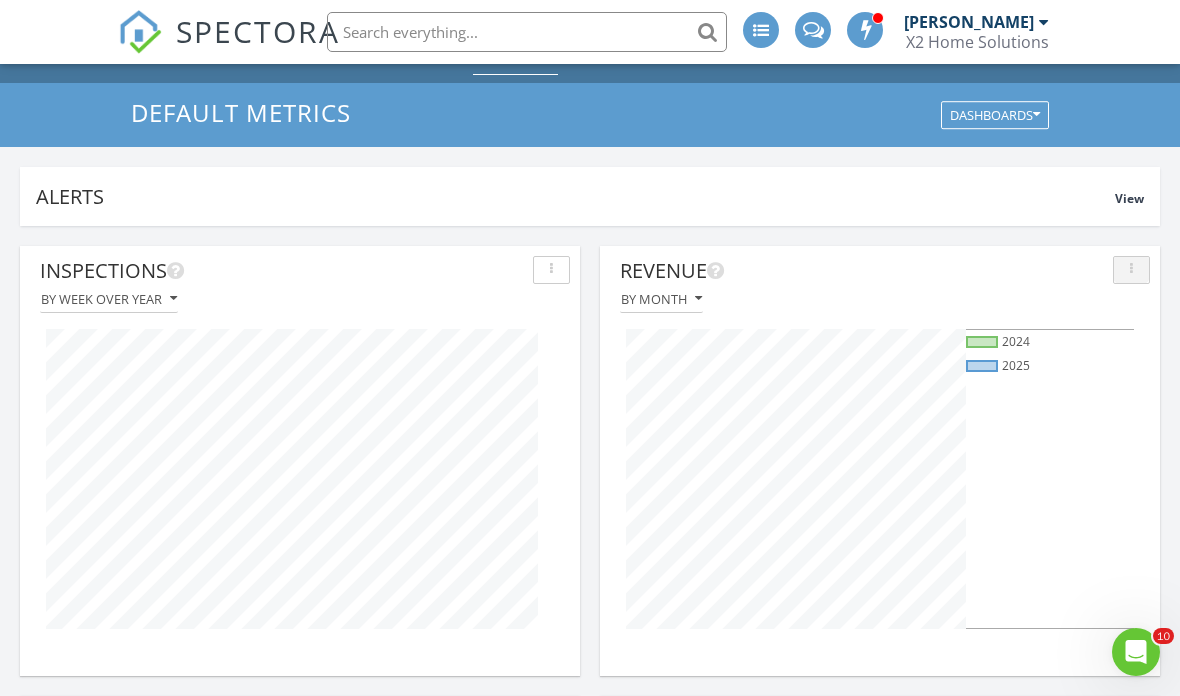 click at bounding box center (1131, 270) 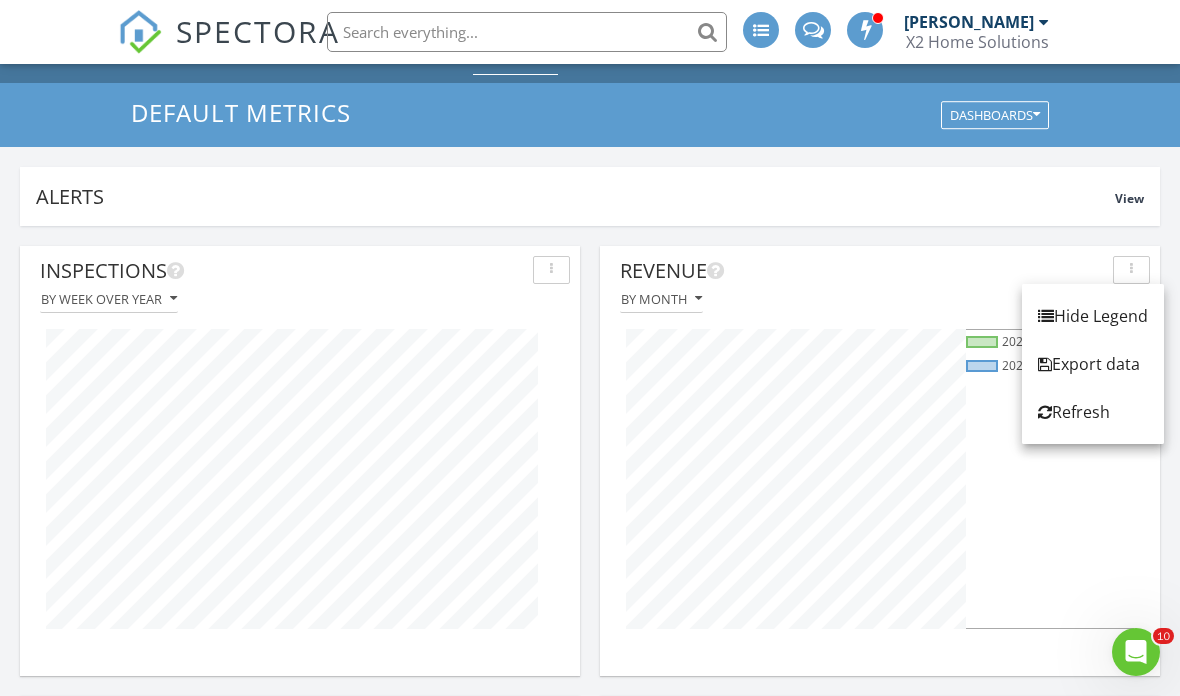 click on "Refresh" at bounding box center [1093, 412] 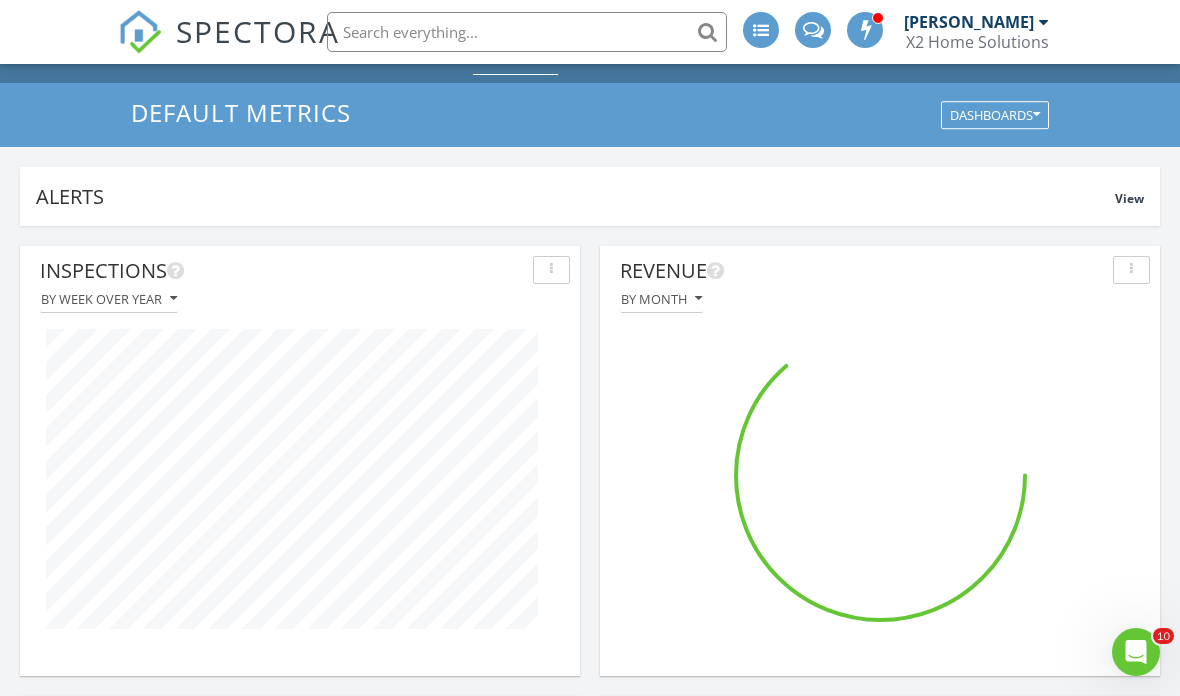 click on "By month" at bounding box center (661, 299) 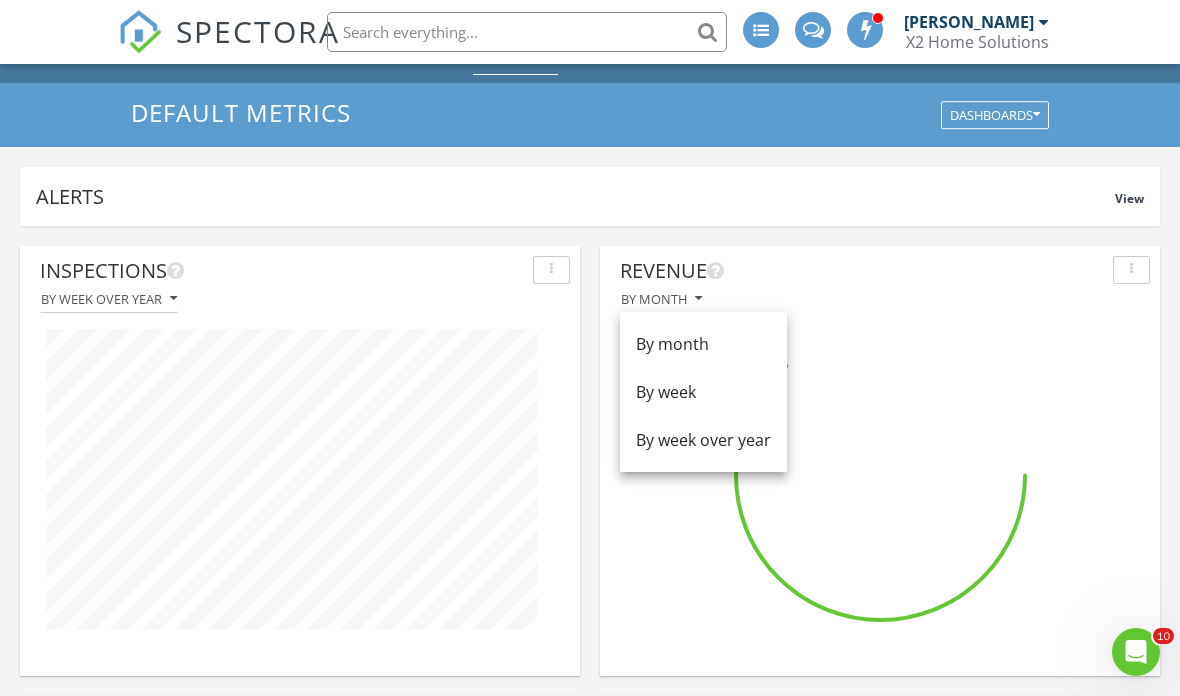 click on "Revenue" at bounding box center [862, 271] 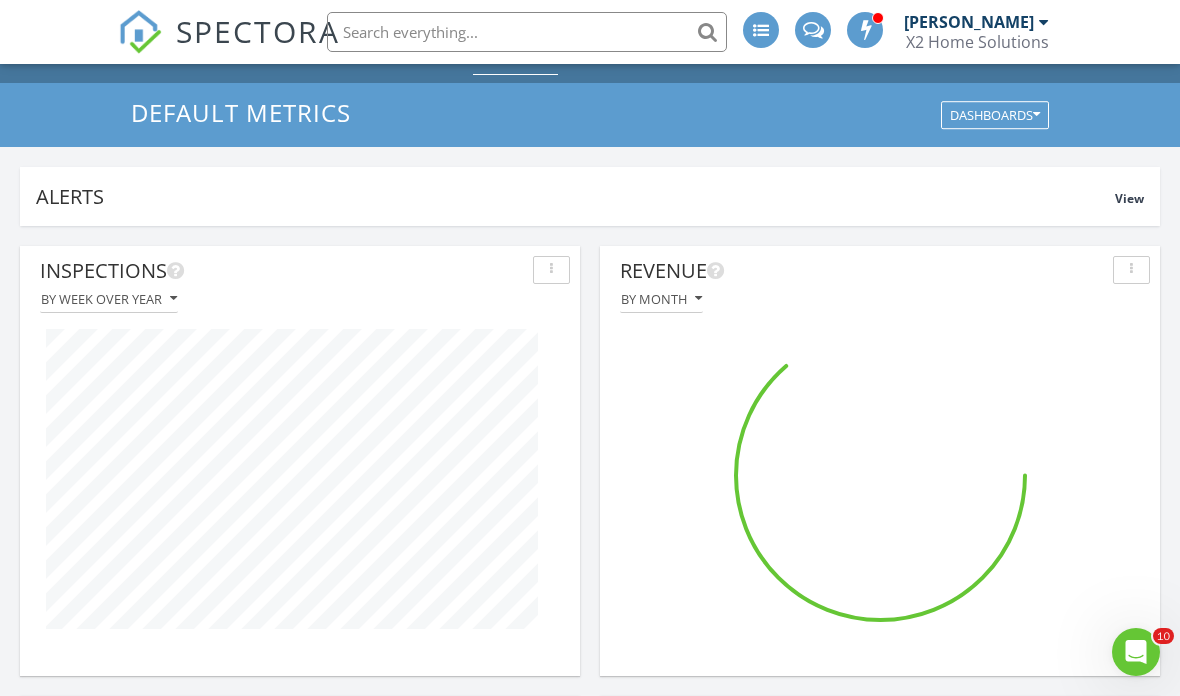 click at bounding box center (551, 270) 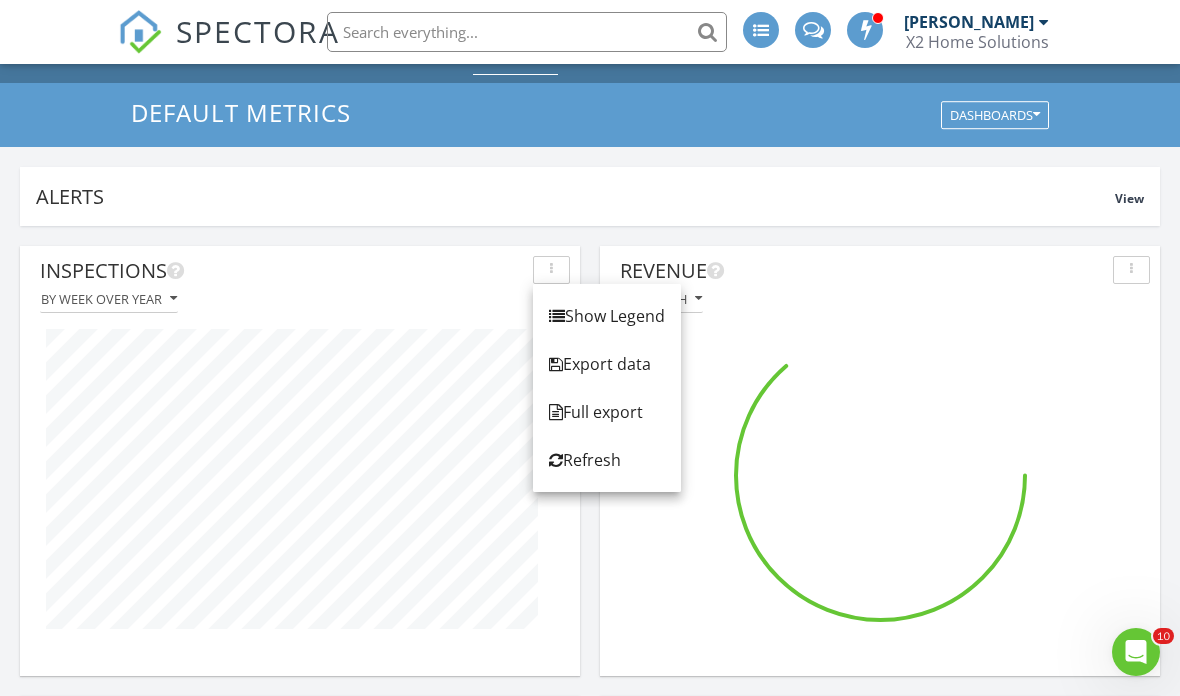 click on "Inspections
By week over year
Revenue
By month
Revenue By Charge
All time
Revenue From Referral Sources
All time
Top Agencies by Revenue
All time
Revenue from Partnership Offers
All time
All time
0
Inspection Locations
All time
Max = 100
+ − Leaflet  | Tiles © Esri
Online Scheduler Revenue
All time
All time
$864" at bounding box center (590, 1136) 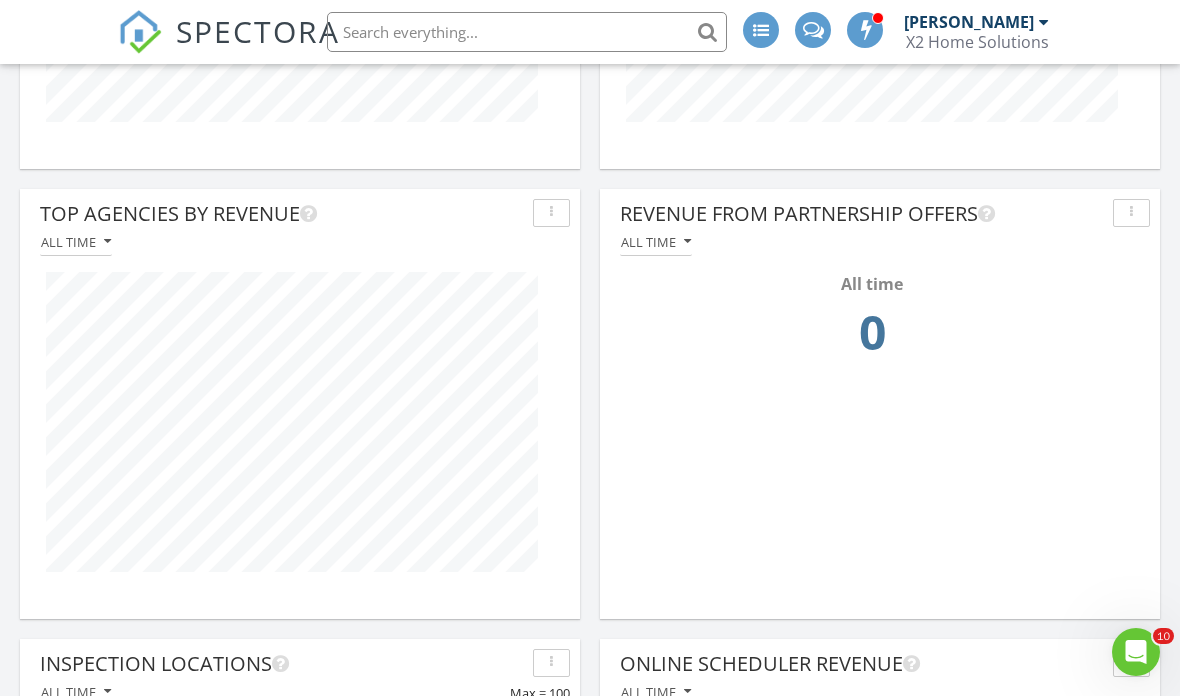 scroll, scrollTop: 995, scrollLeft: 0, axis: vertical 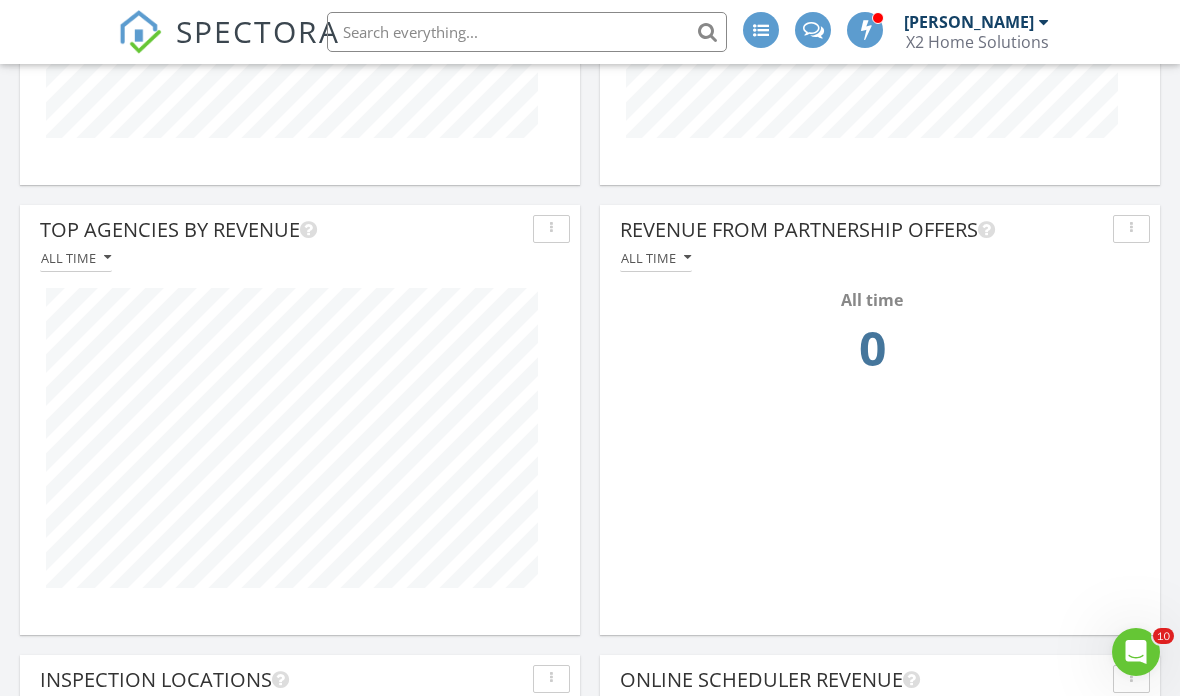click on "All time" at bounding box center [656, 258] 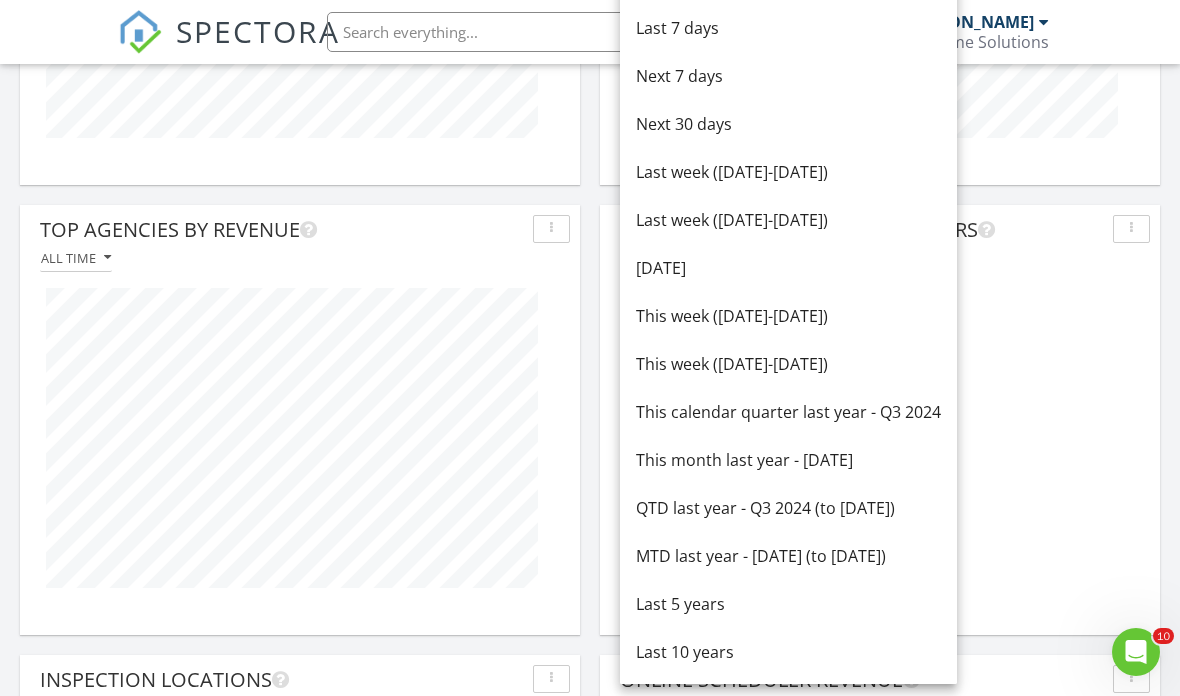 click on "0" at bounding box center [872, 354] 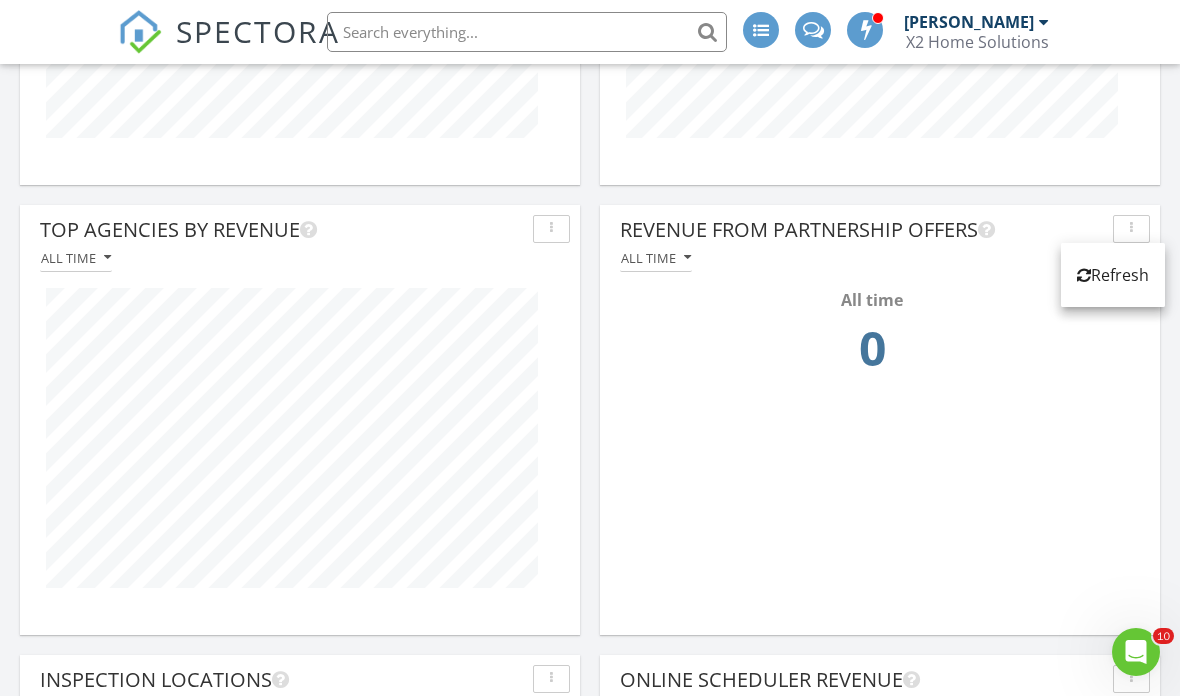 click on "All time
0" at bounding box center [880, 342] 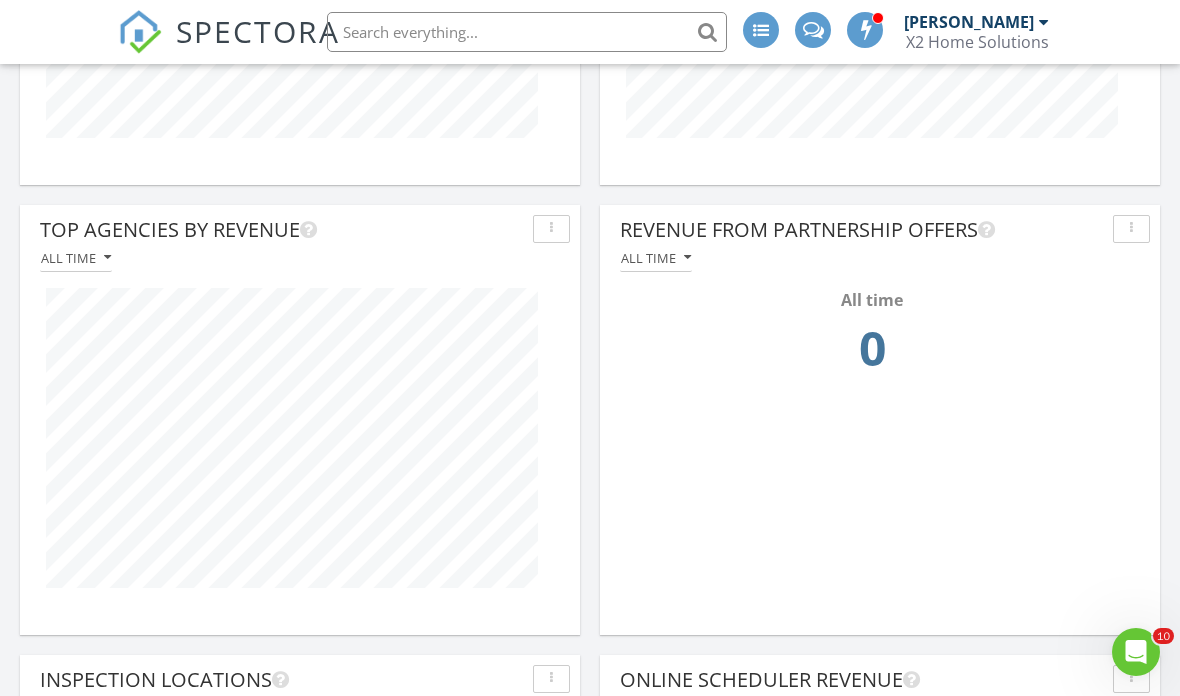 click at bounding box center [986, 230] 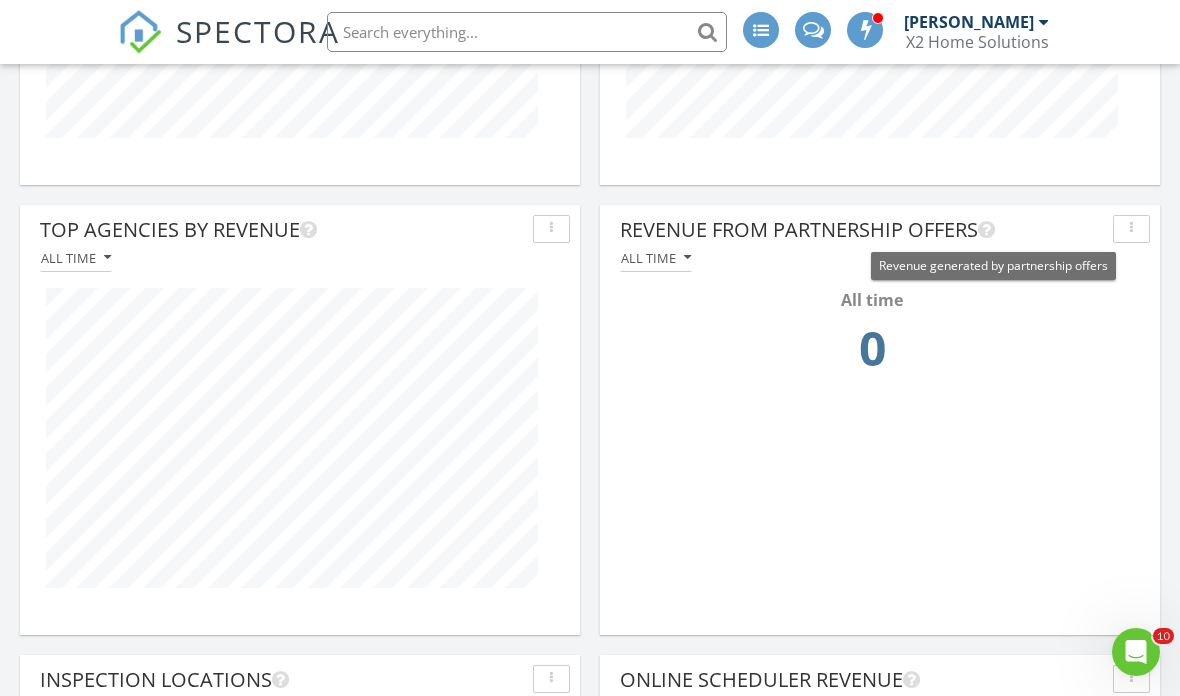 click on "0" at bounding box center [872, 354] 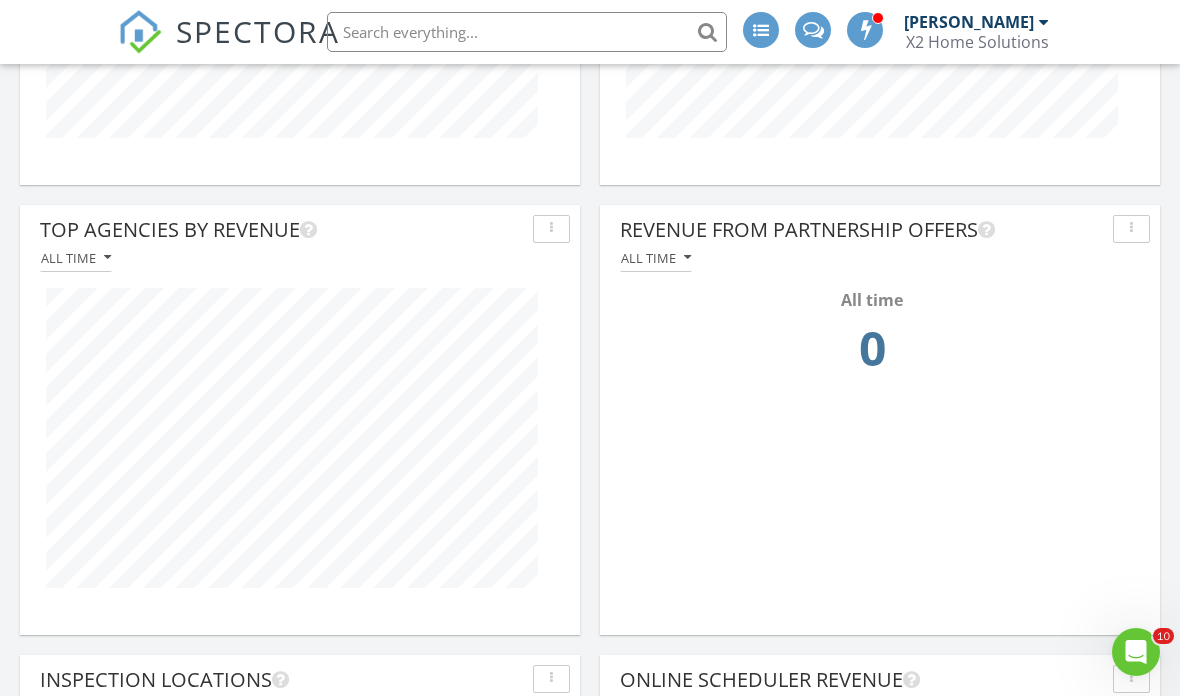 click on "All time" at bounding box center (656, 258) 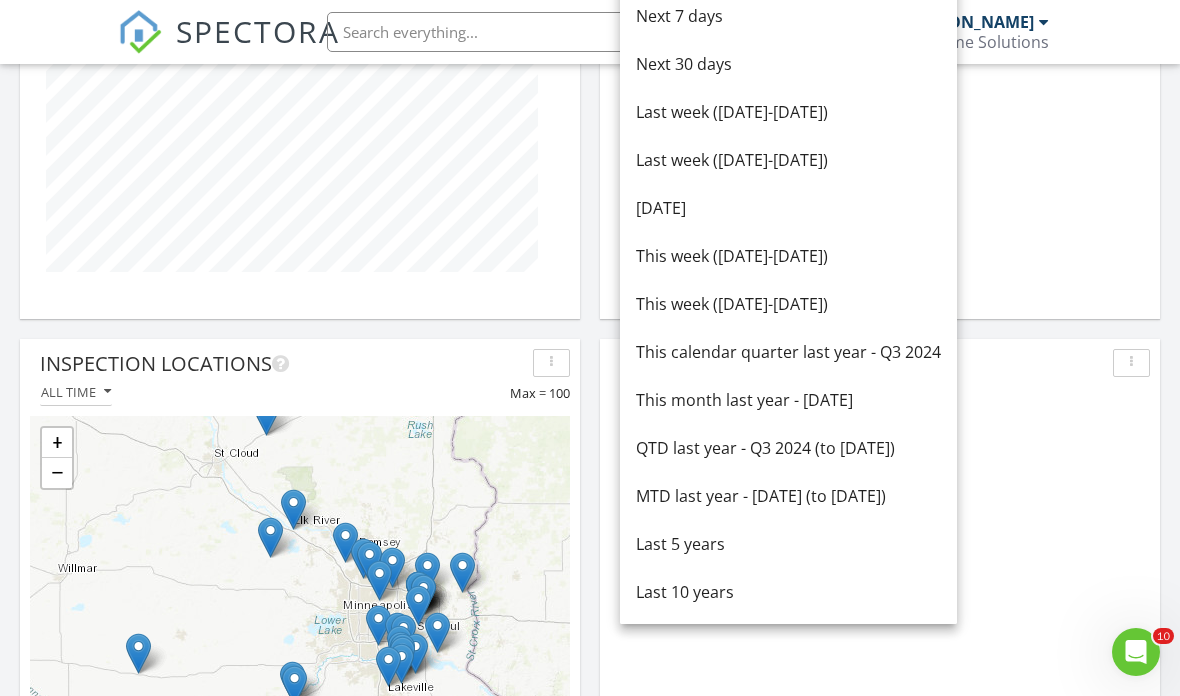 scroll, scrollTop: 1325, scrollLeft: 0, axis: vertical 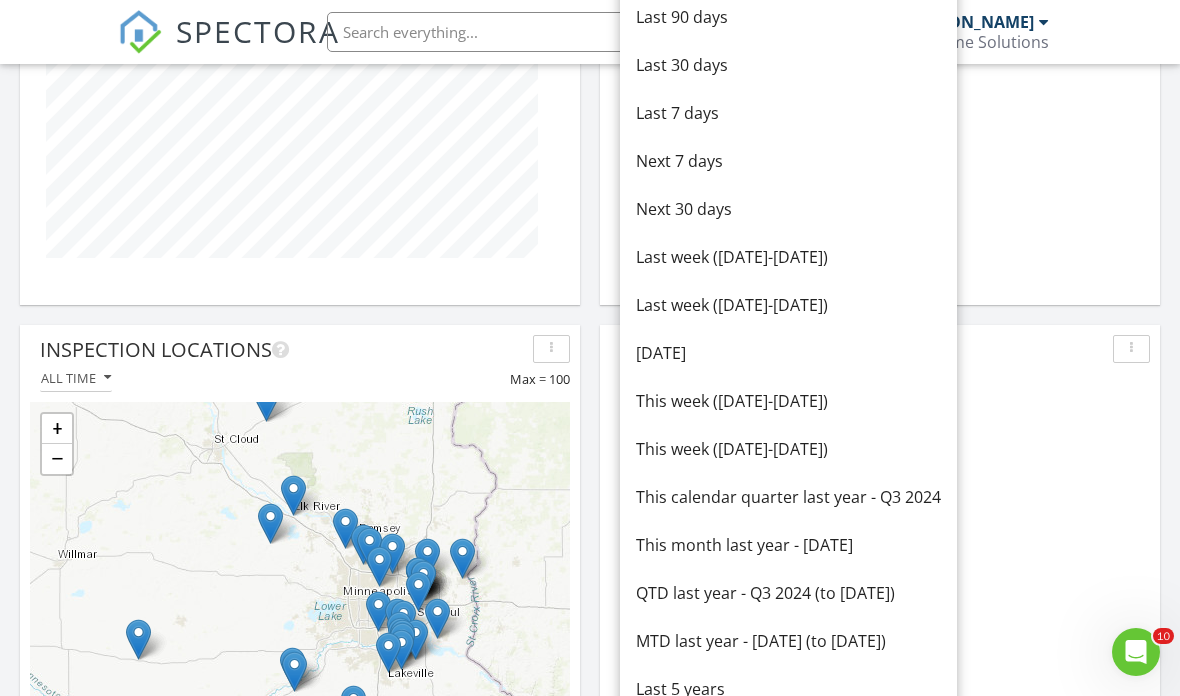 click on "Revenue from Partnership Offers
All time
All time
0" at bounding box center (880, 75) 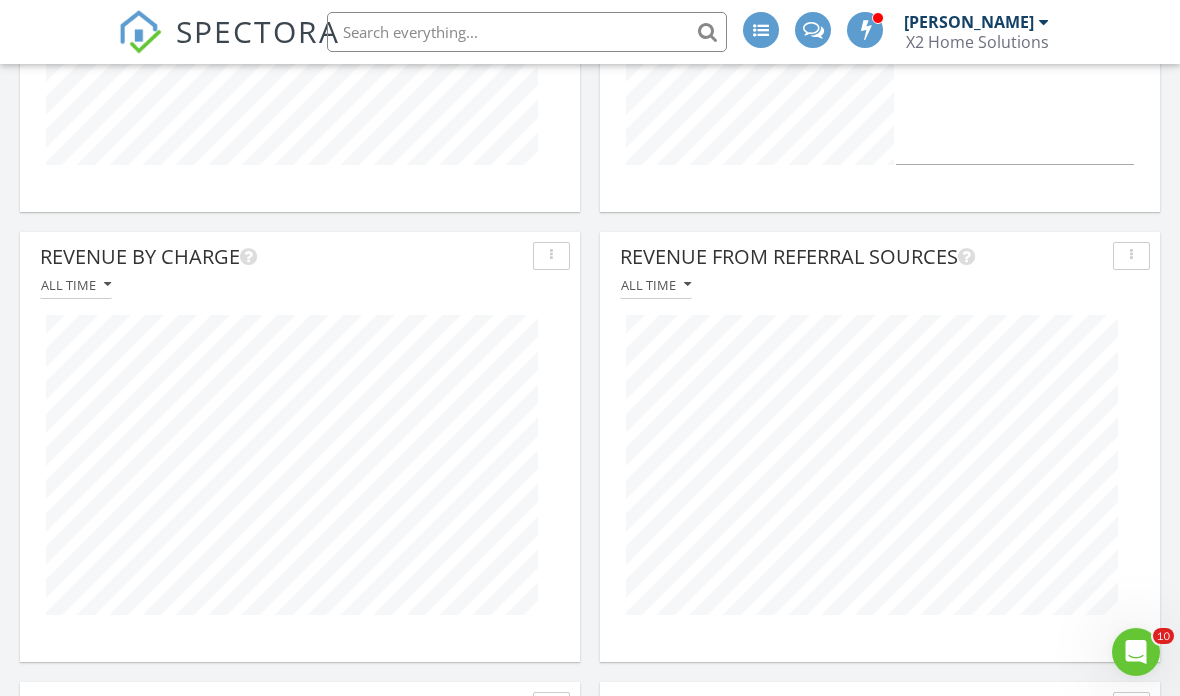scroll, scrollTop: 0, scrollLeft: 0, axis: both 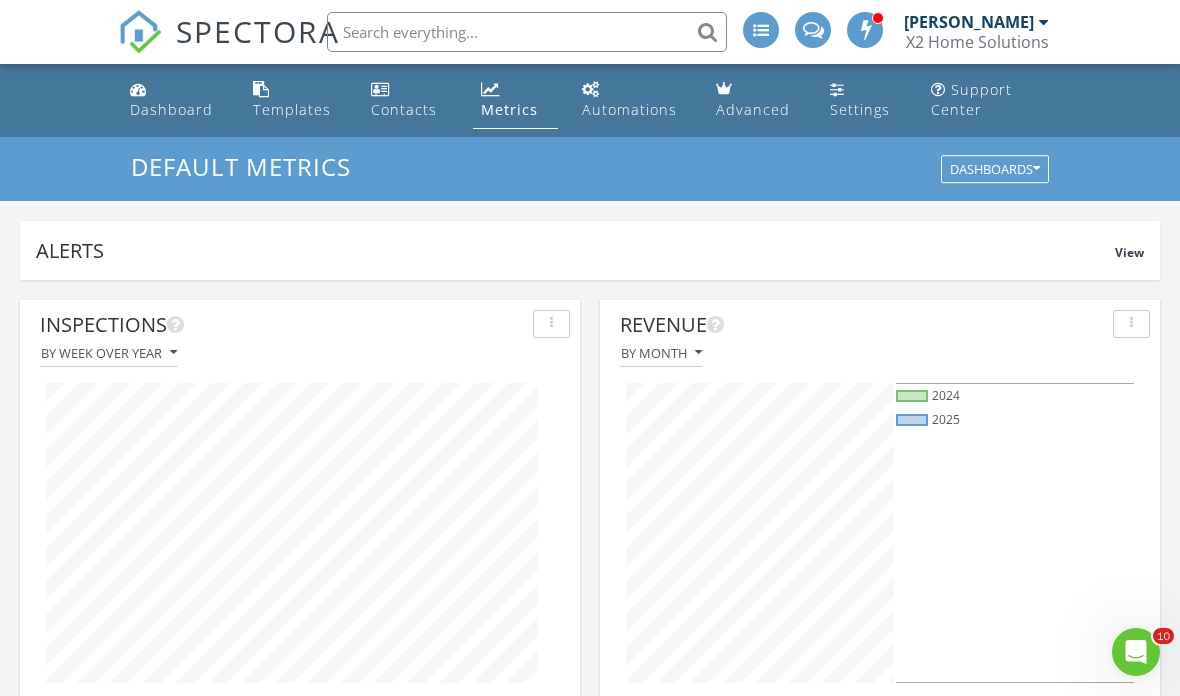 click at bounding box center (865, 30) 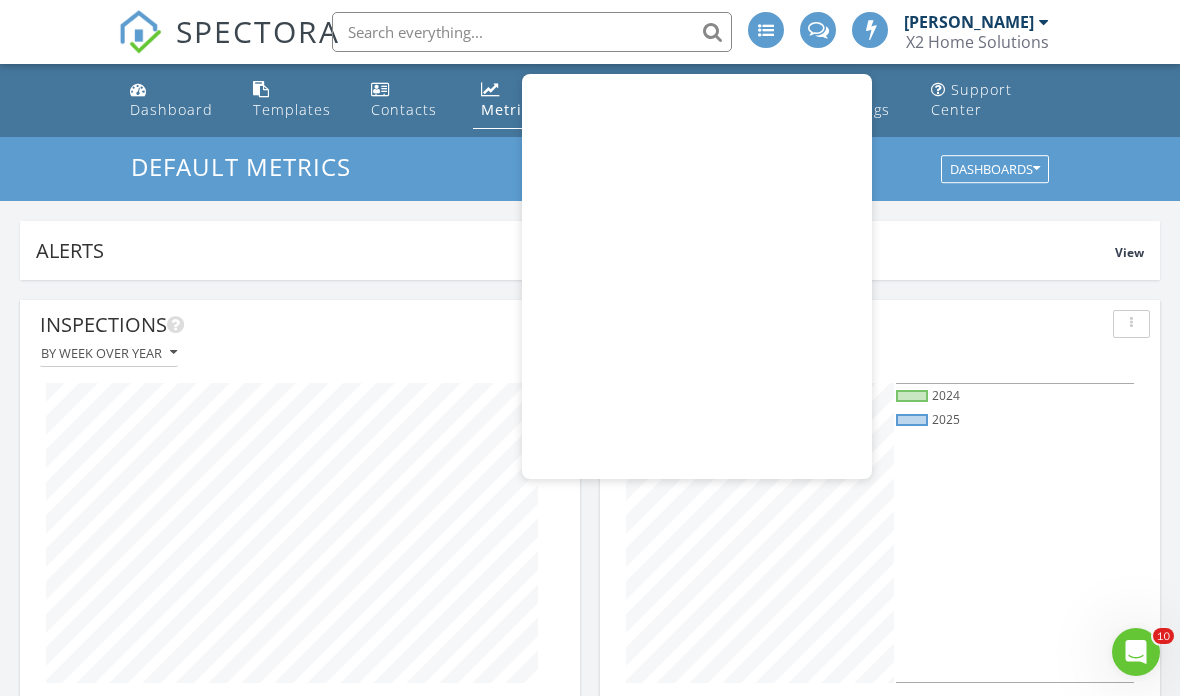 click on "Alerts
View" at bounding box center (590, 250) 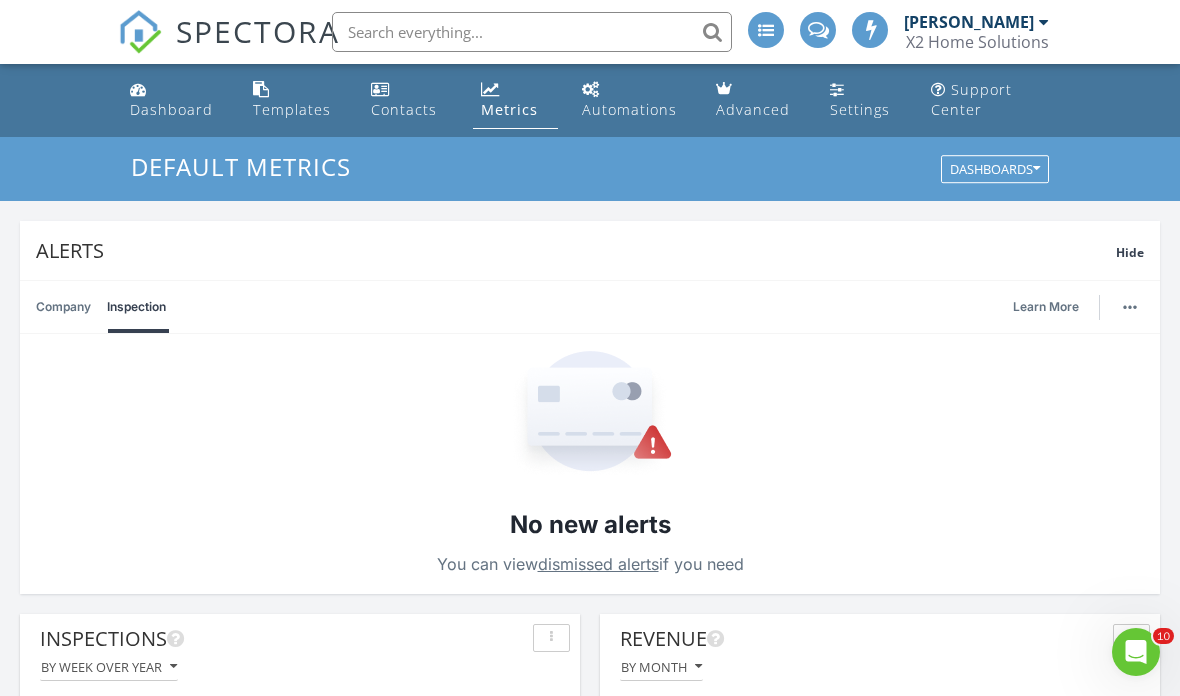 click on "Dashboard" at bounding box center [171, 109] 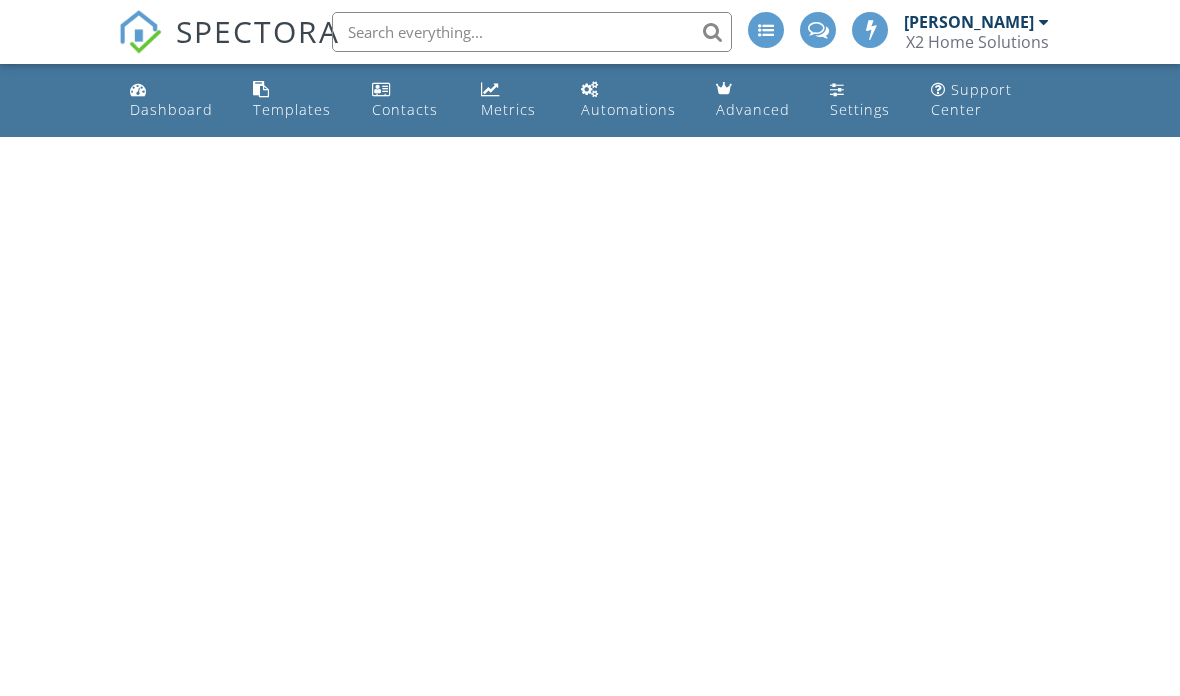 scroll, scrollTop: 0, scrollLeft: 0, axis: both 